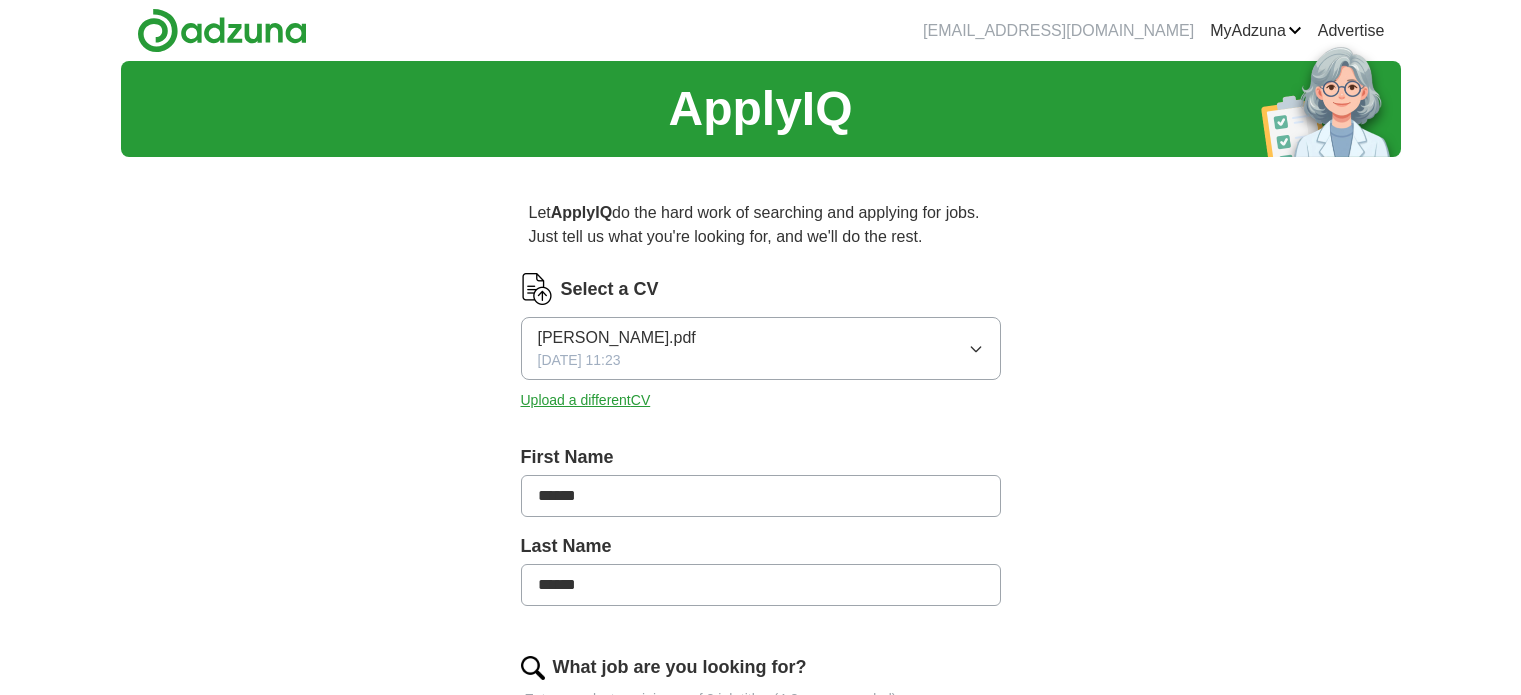 scroll, scrollTop: 0, scrollLeft: 0, axis: both 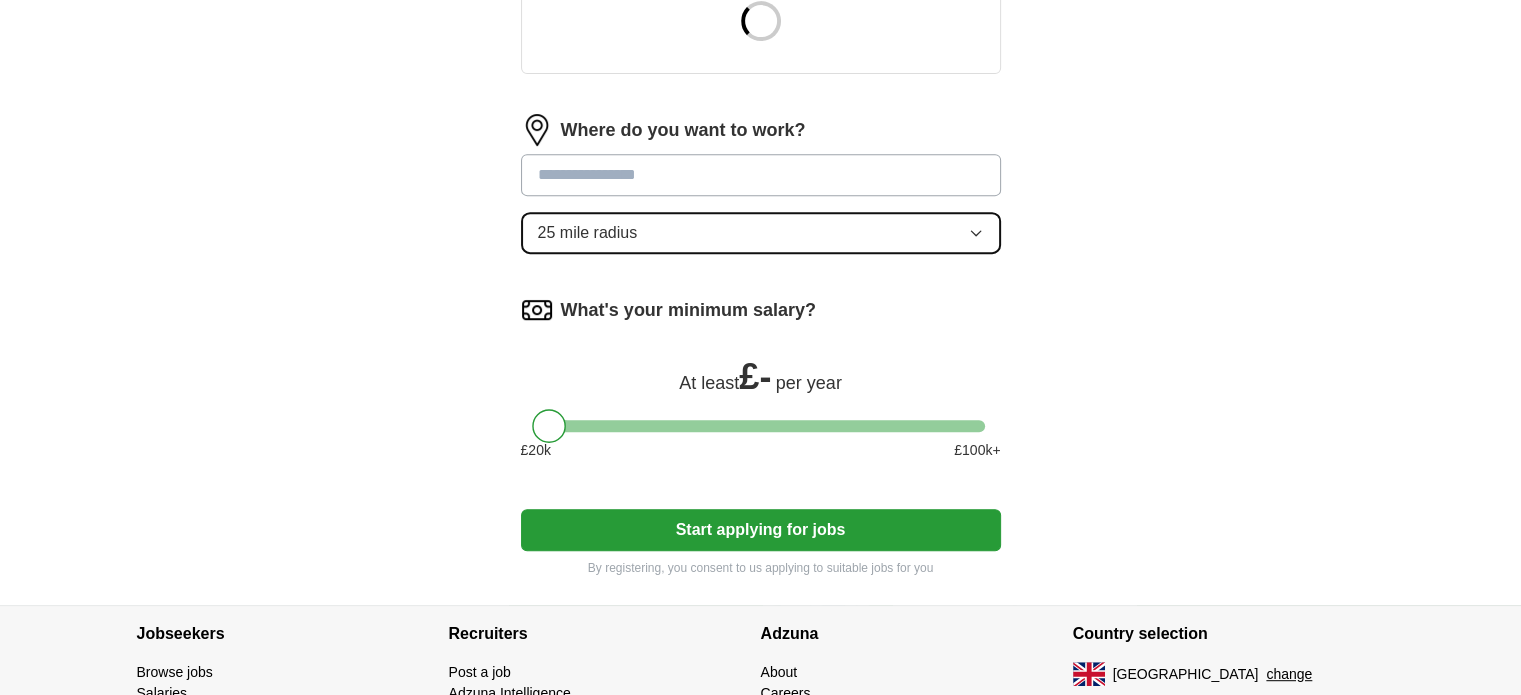 click on "25 mile radius" at bounding box center [761, 233] 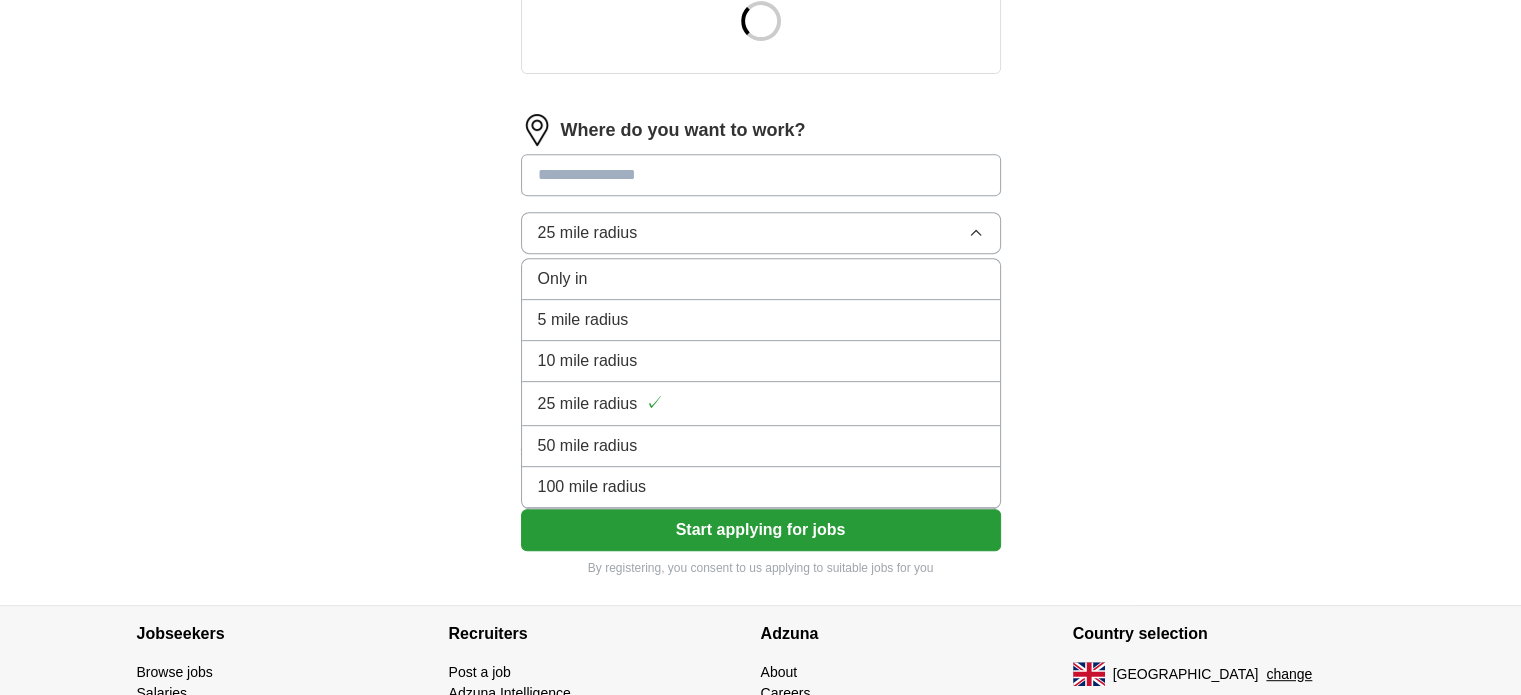 click on "10 mile radius" at bounding box center (588, 361) 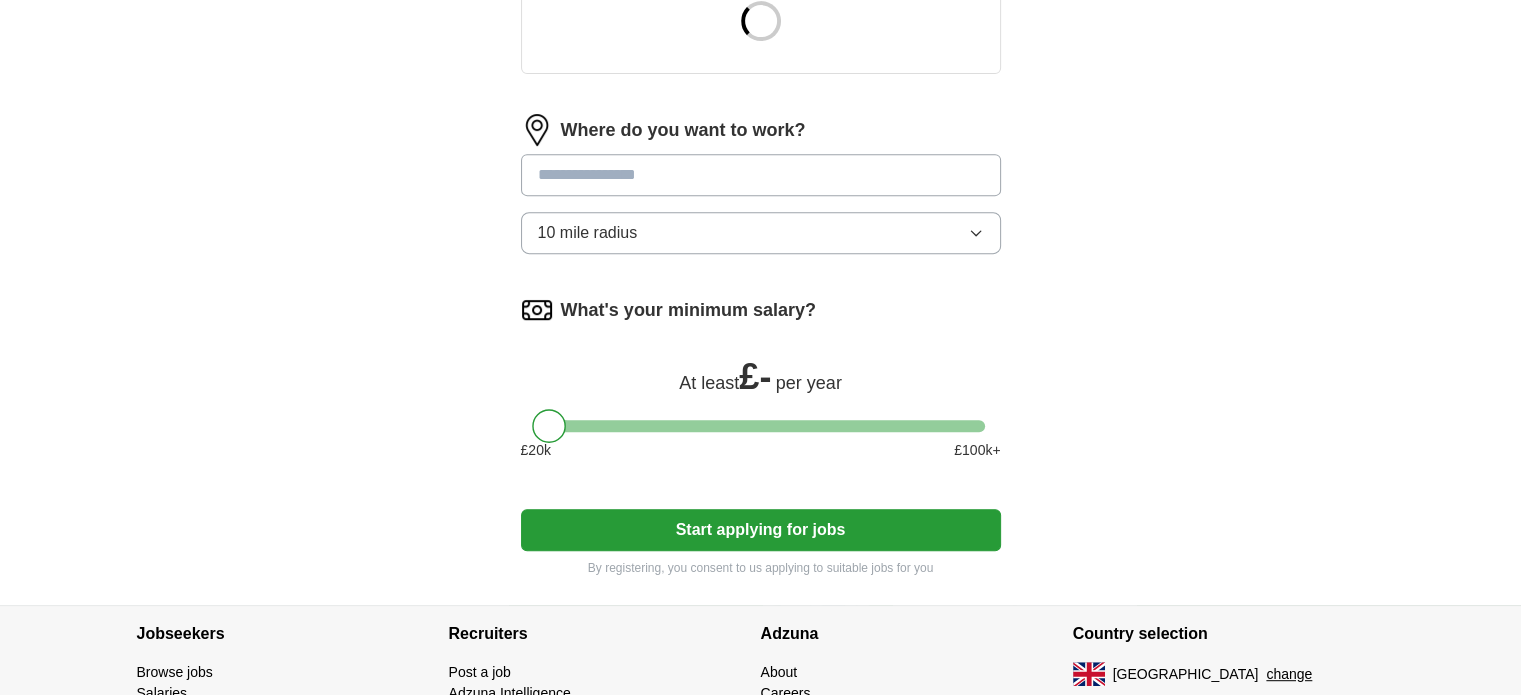 click at bounding box center [761, 175] 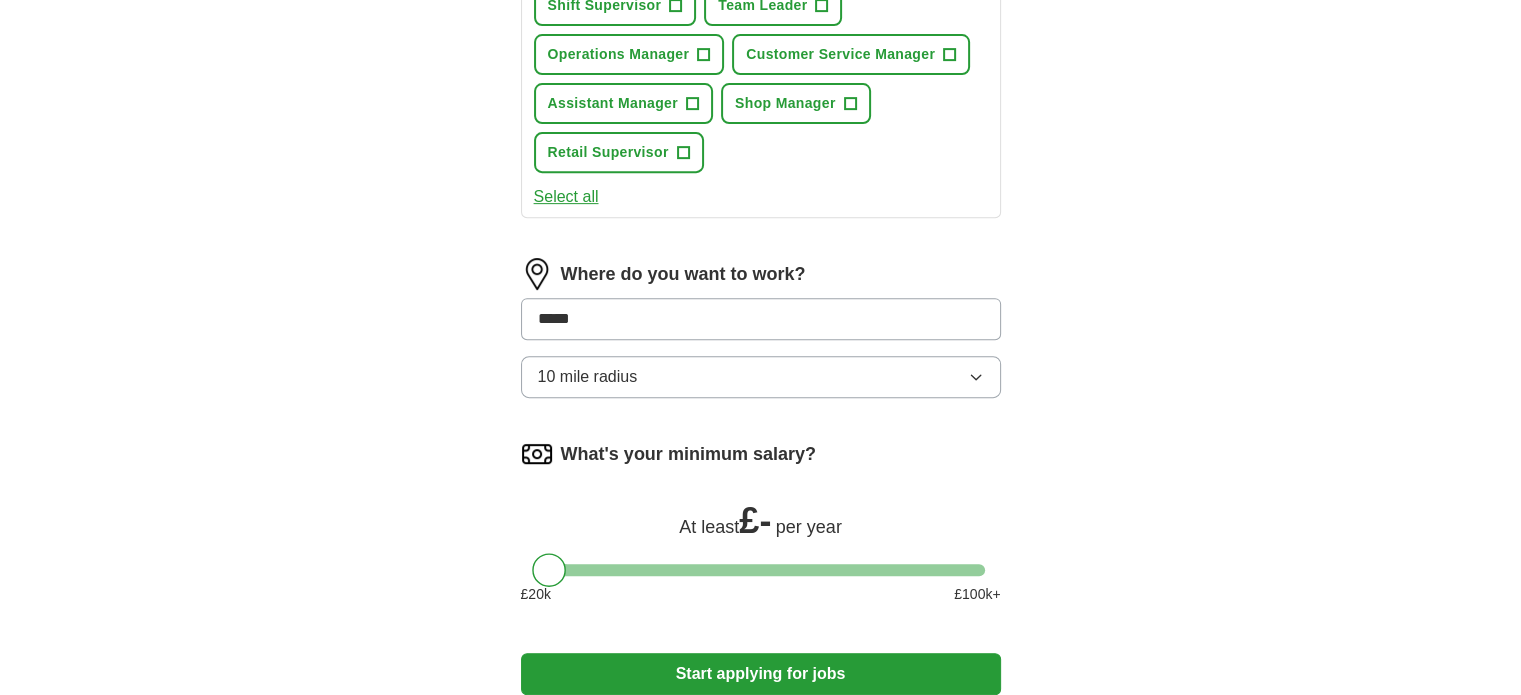 type on "******" 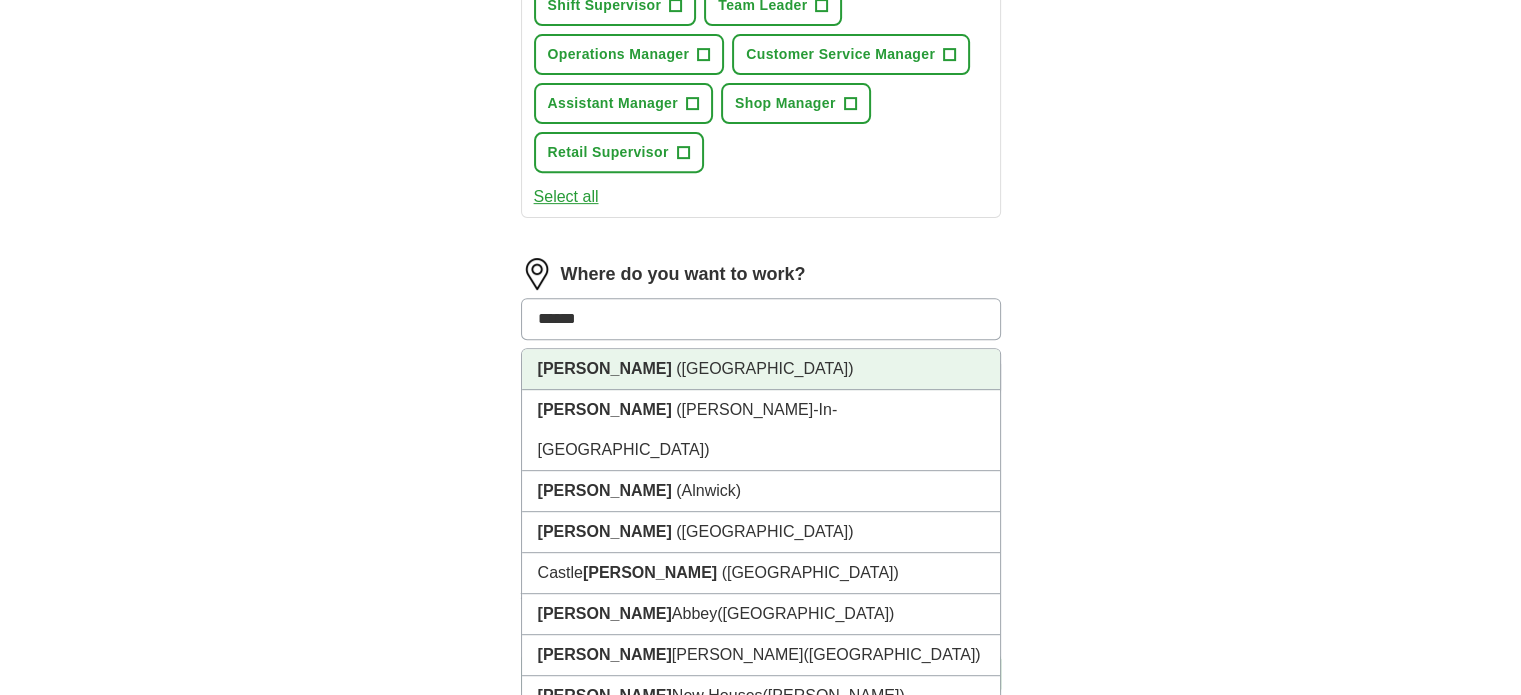 click on "[GEOGRAPHIC_DATA]   ([GEOGRAPHIC_DATA])" at bounding box center (761, 369) 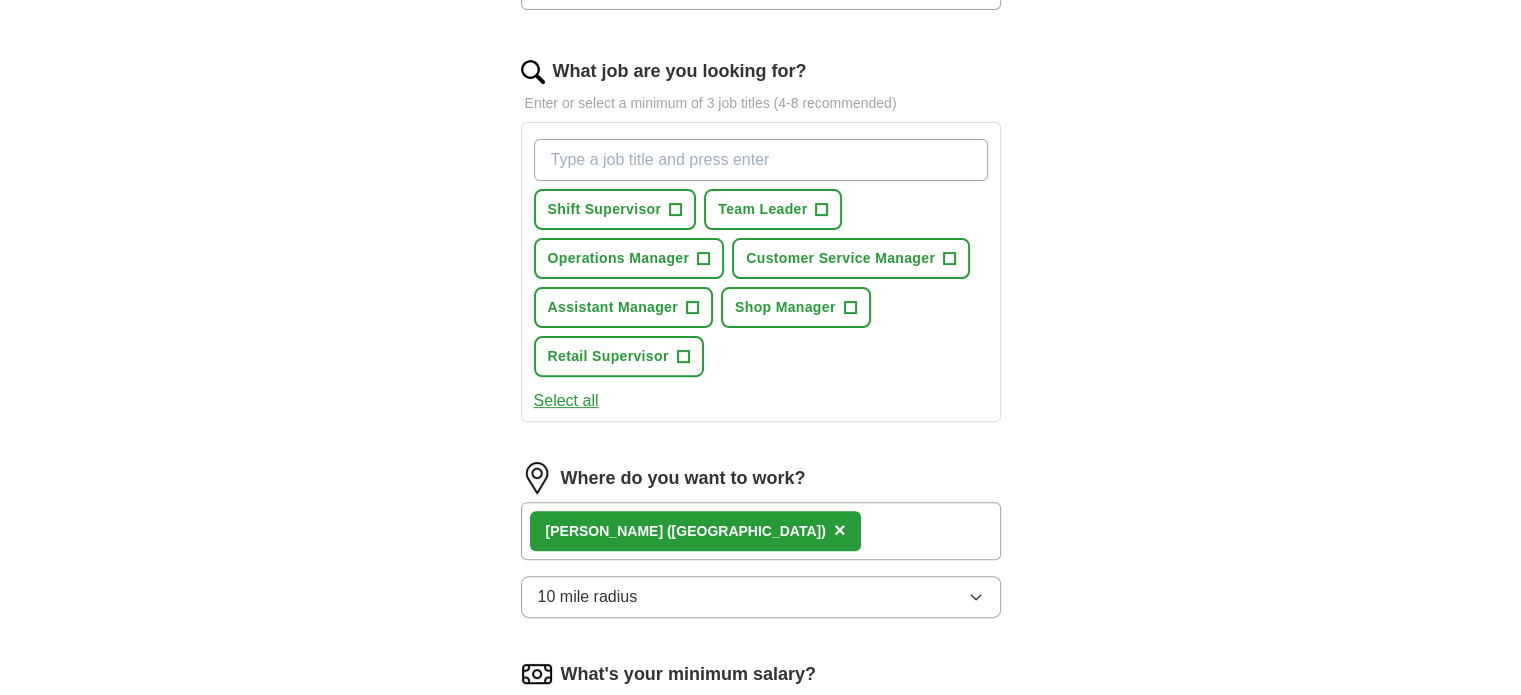 scroll, scrollTop: 500, scrollLeft: 0, axis: vertical 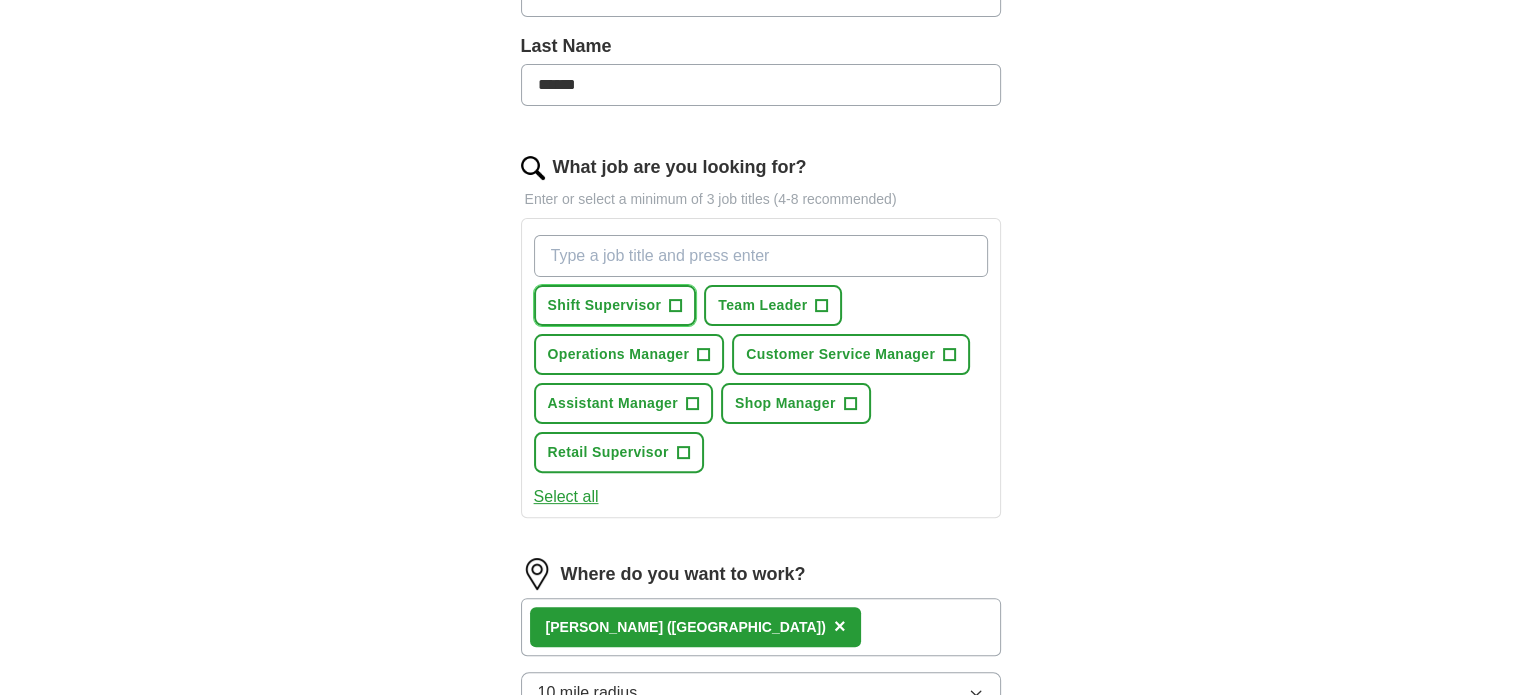 click on "+" at bounding box center [676, 306] 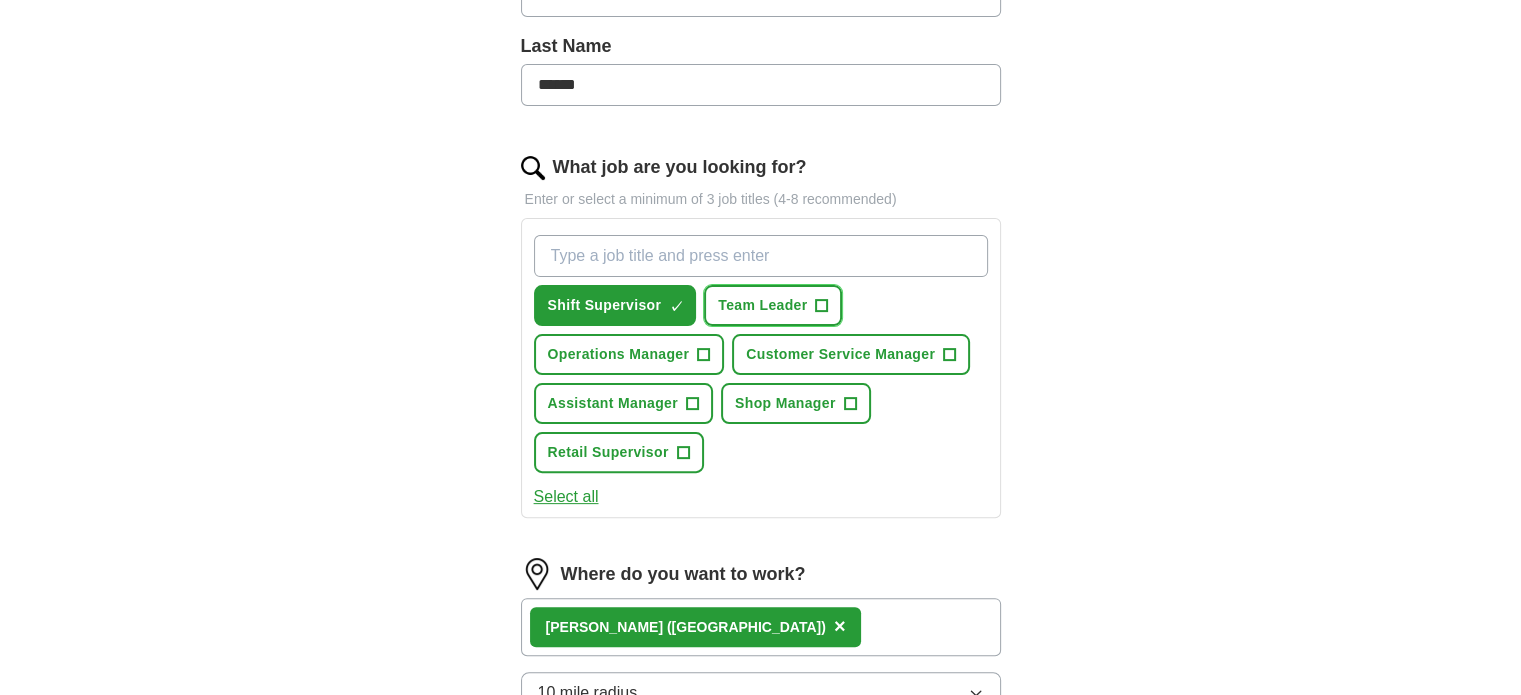 click on "Team Leader" at bounding box center [762, 305] 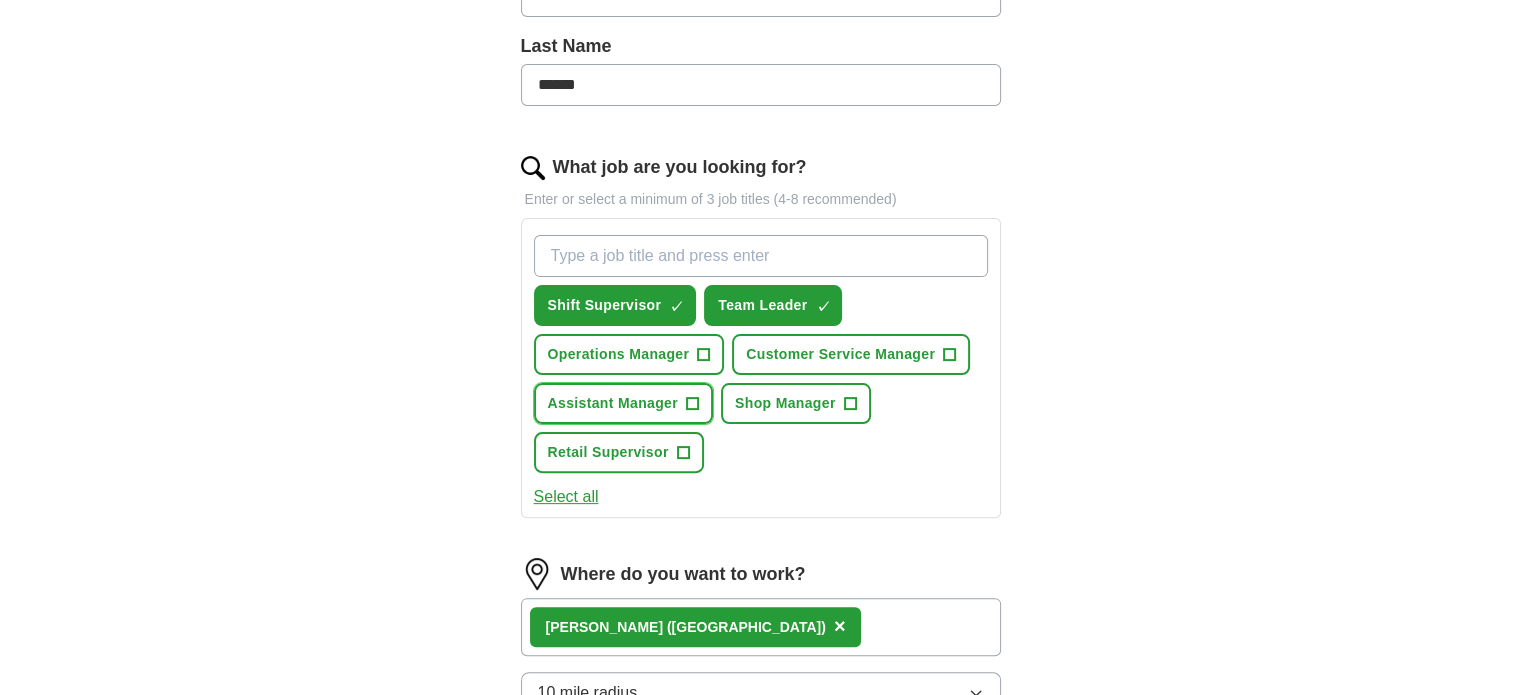 click on "Assistant Manager +" at bounding box center [623, 403] 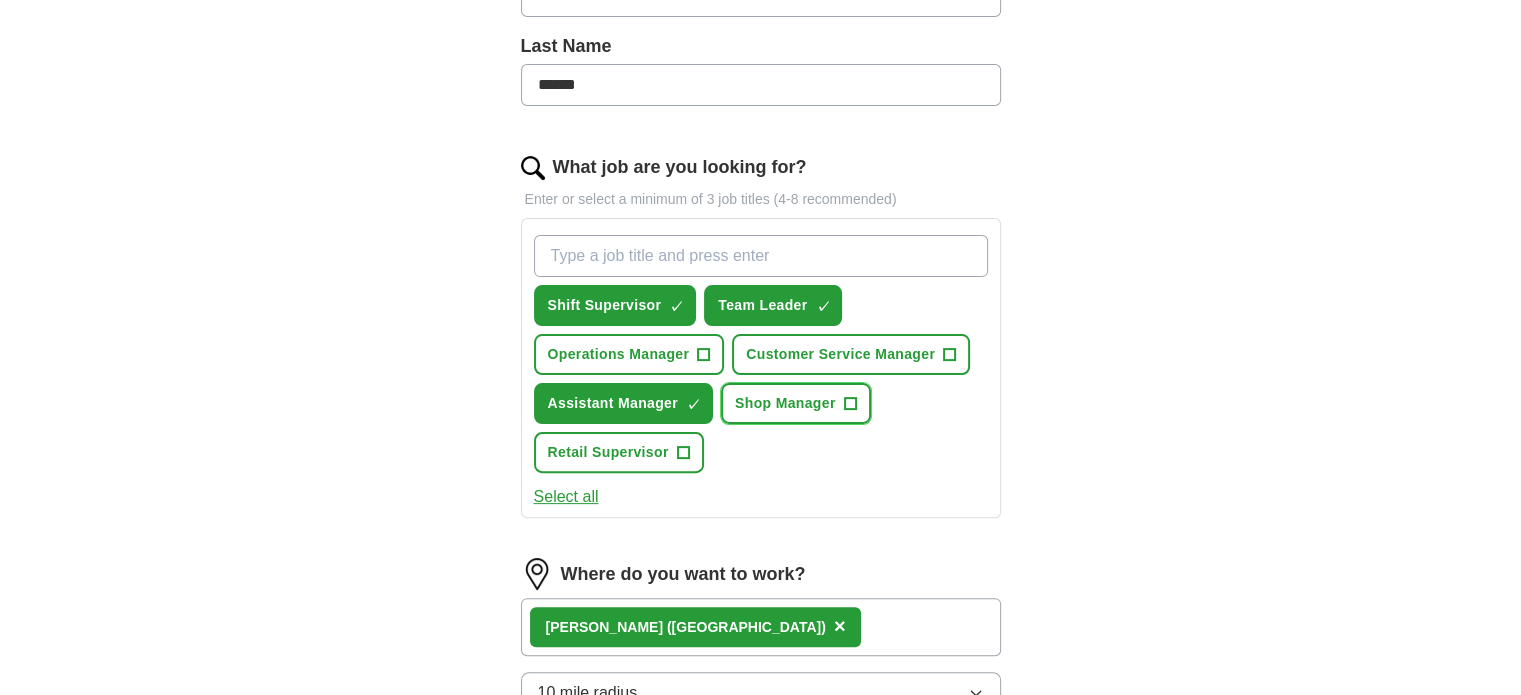 click on "Shop Manager +" at bounding box center [796, 403] 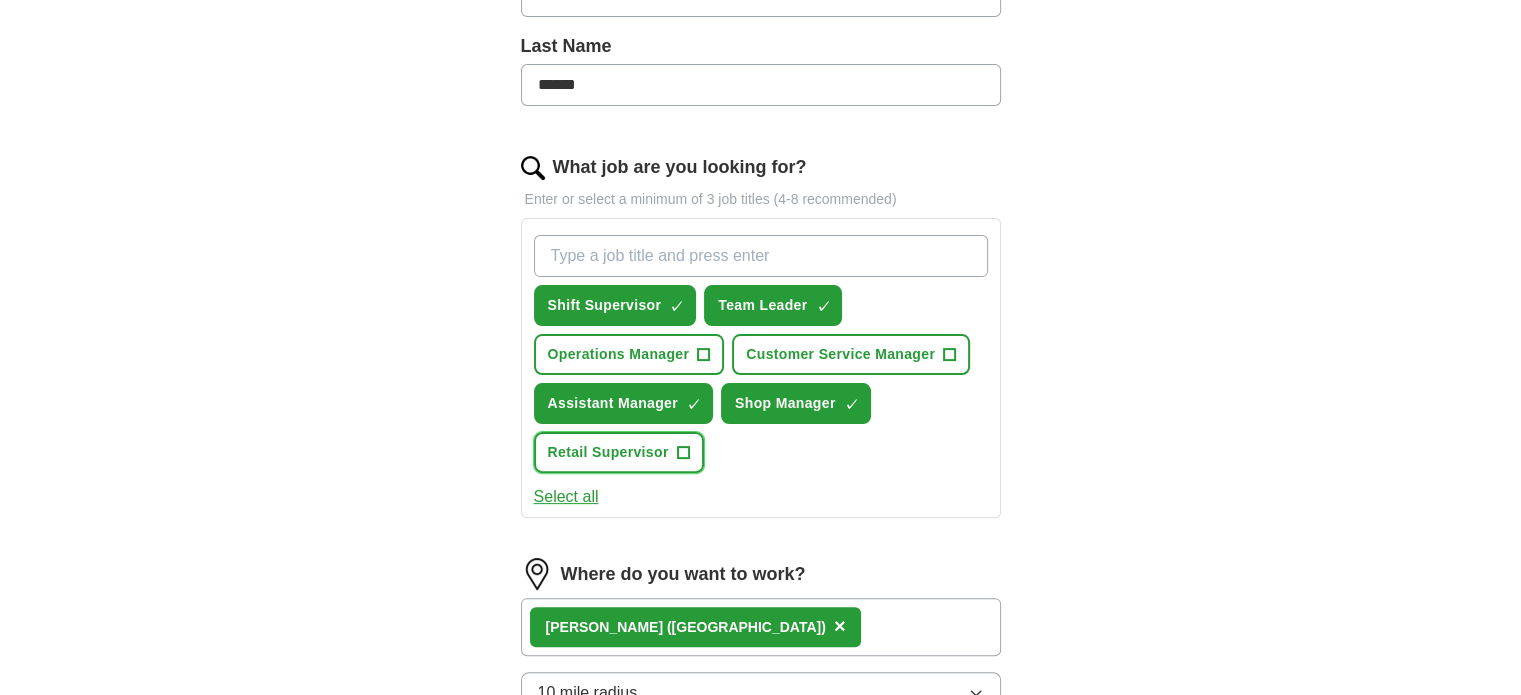 click on "+" at bounding box center (683, 453) 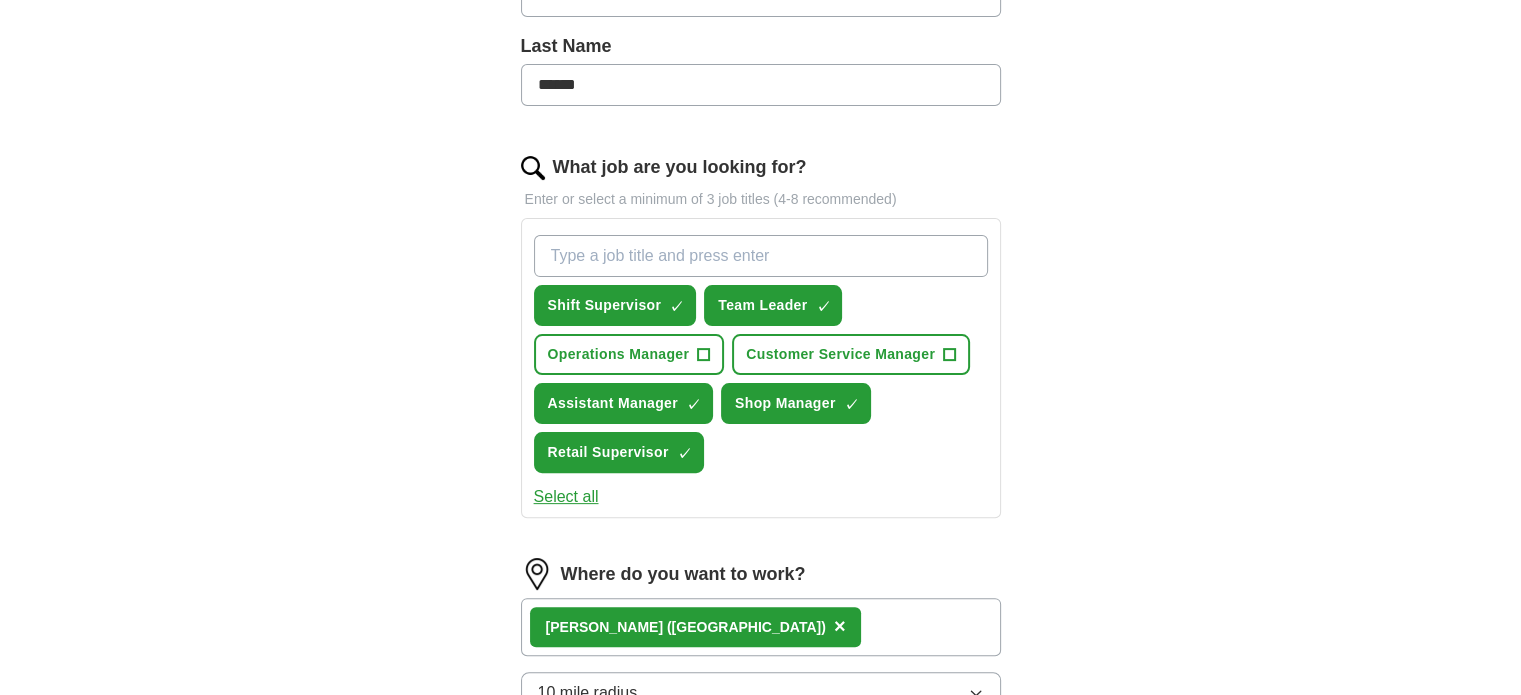 click on "What job are you looking for?" at bounding box center (761, 256) 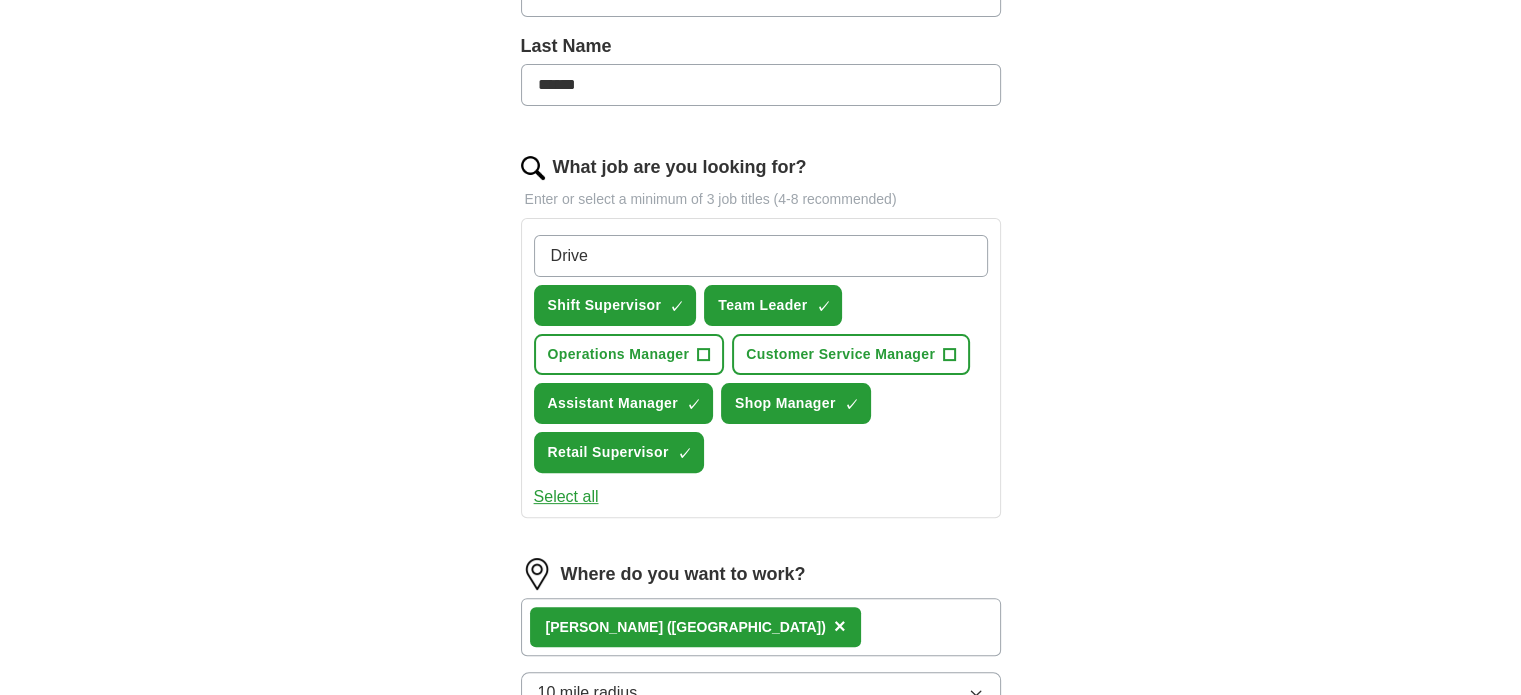 type on "Driver" 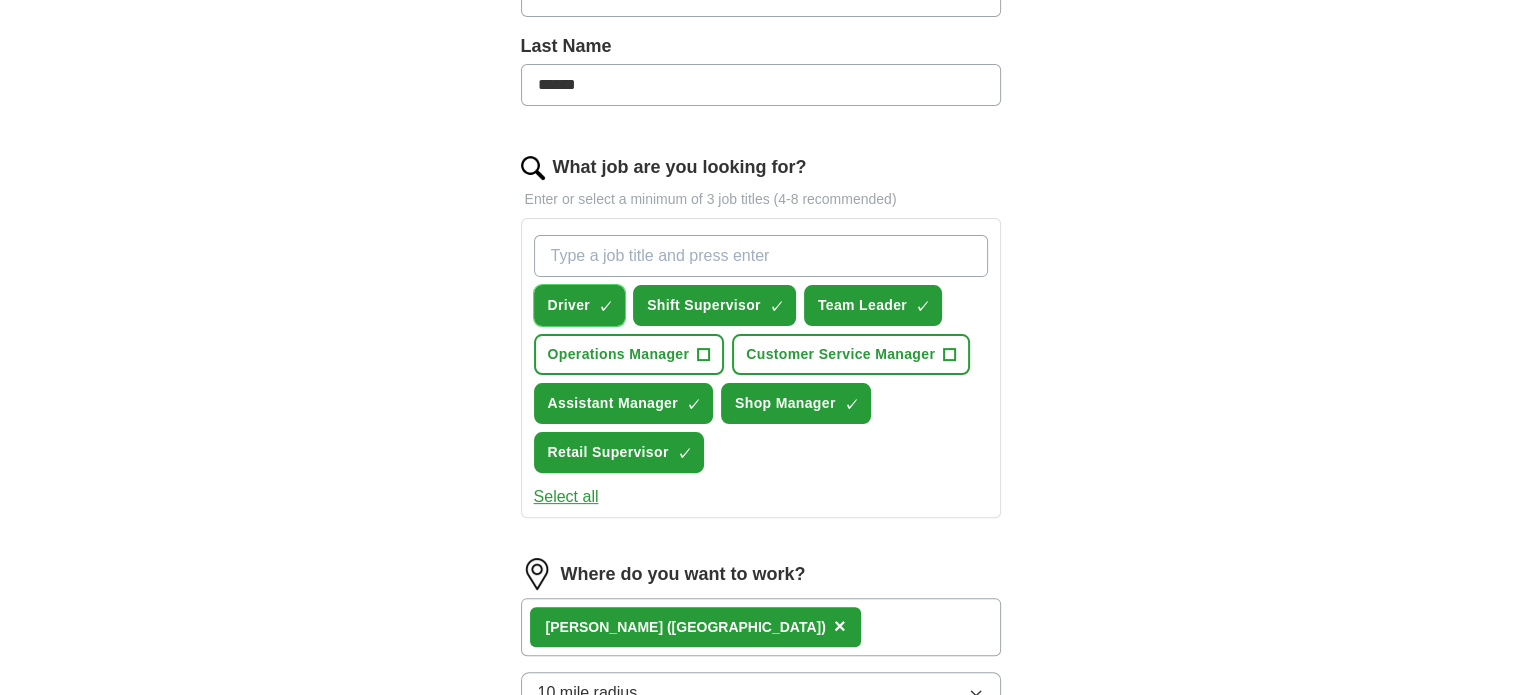 click on "Driver ✓ ×" at bounding box center [580, 305] 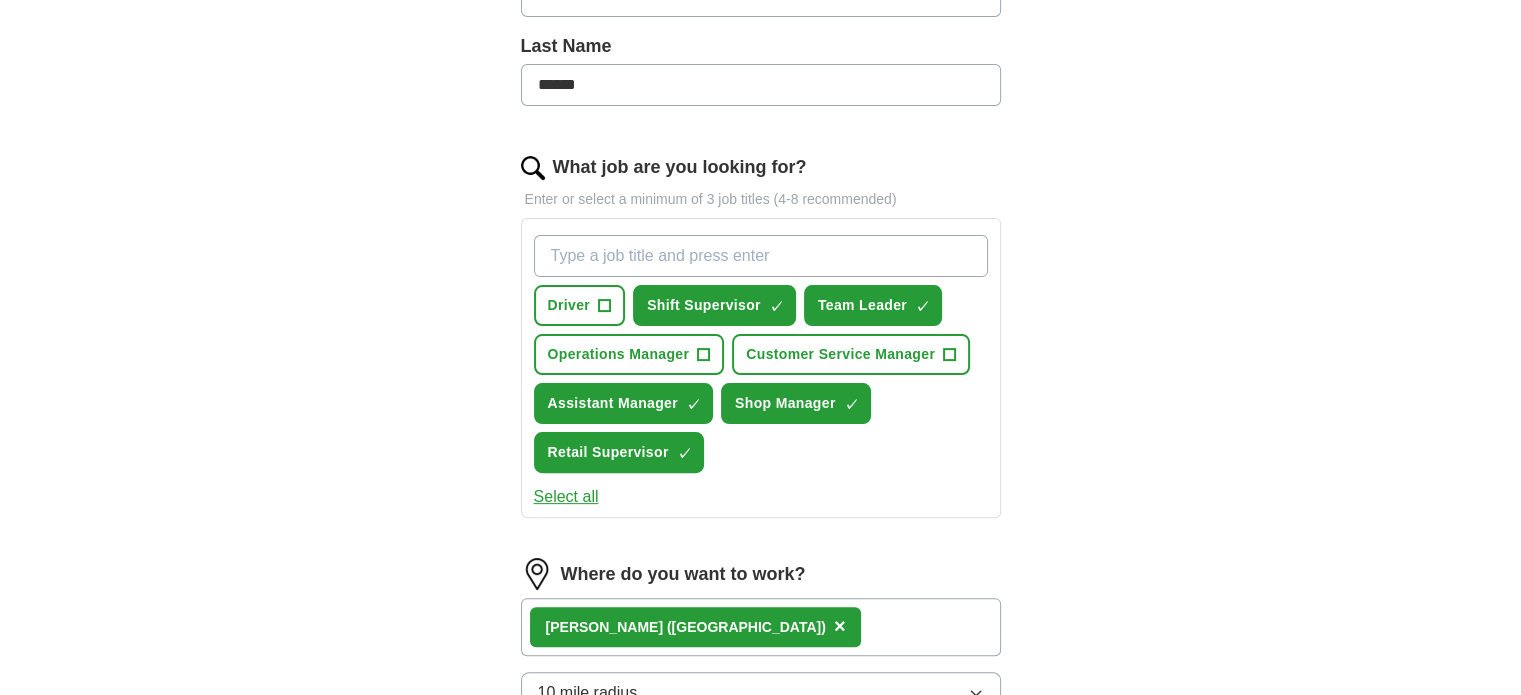 click on "What job are you looking for?" at bounding box center (761, 256) 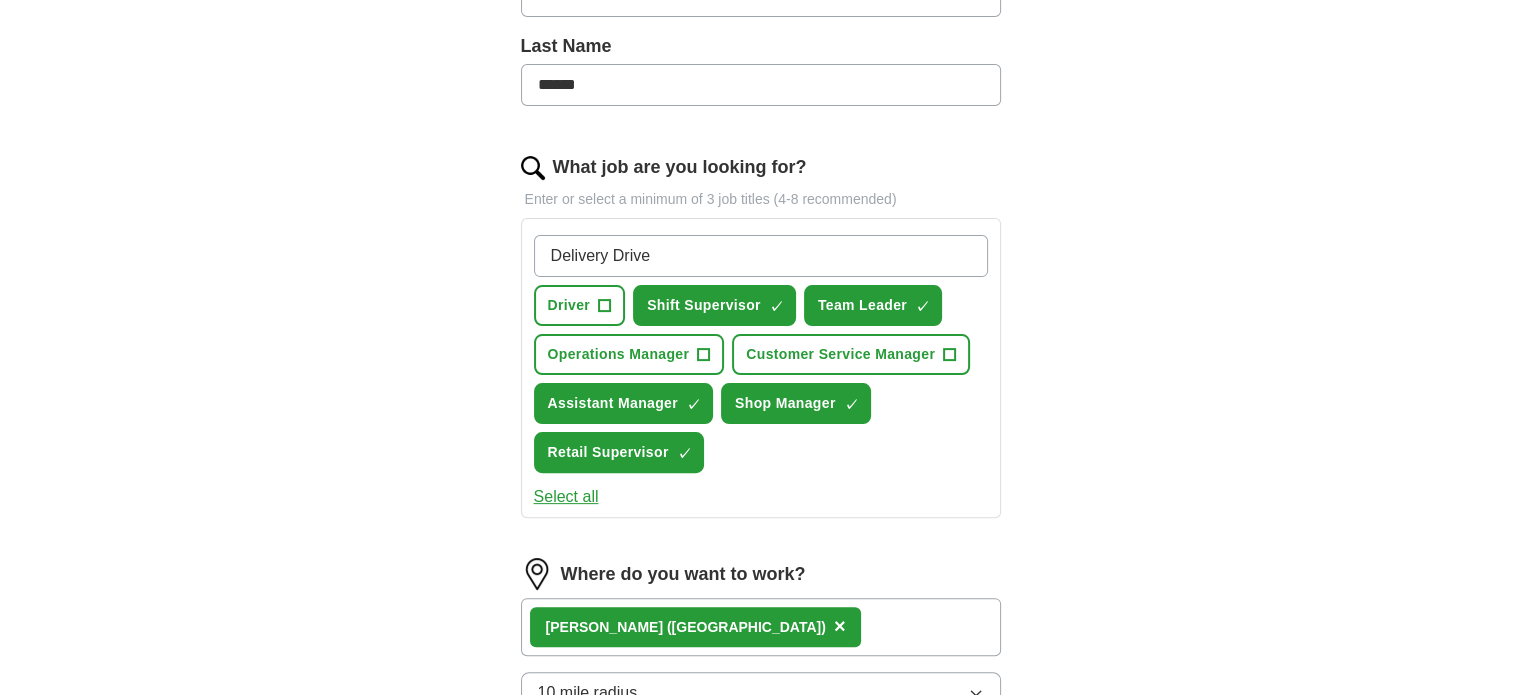 type on "Delivery Driver" 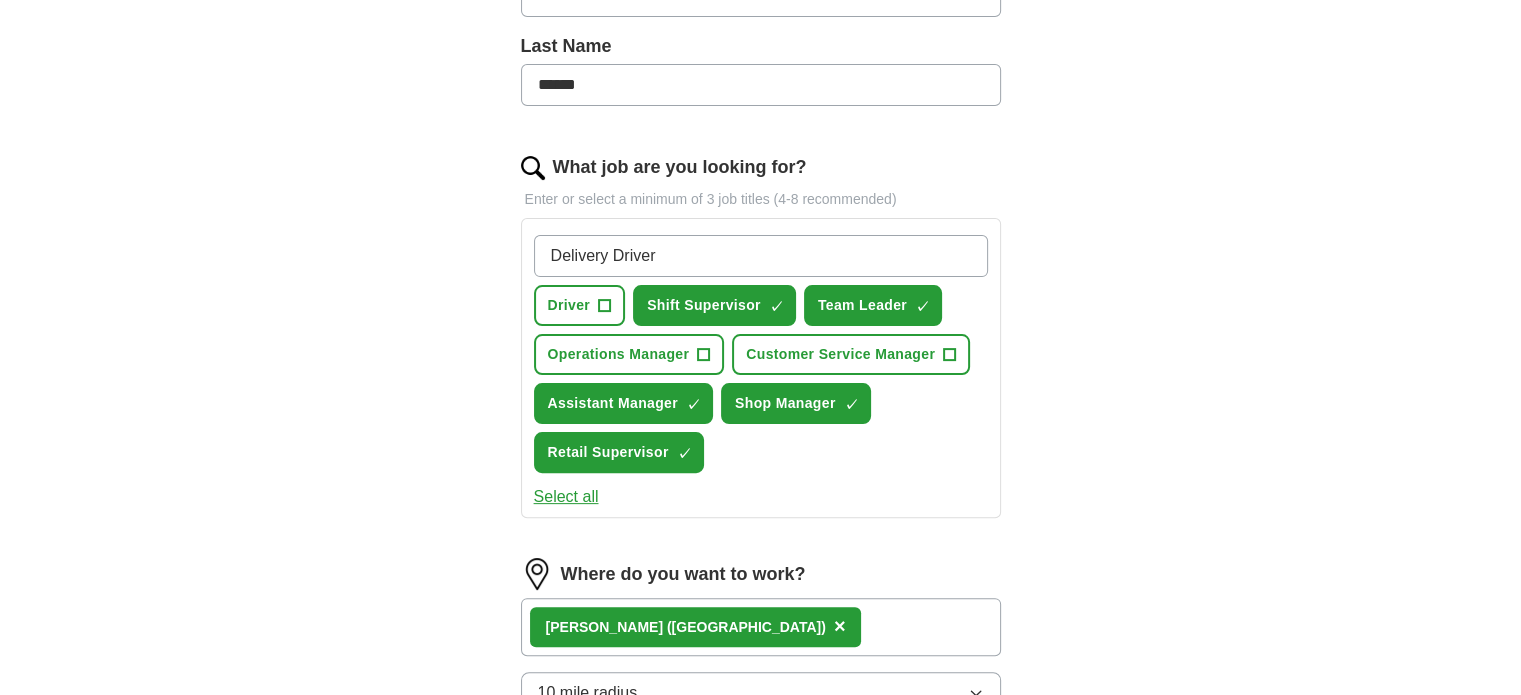 type 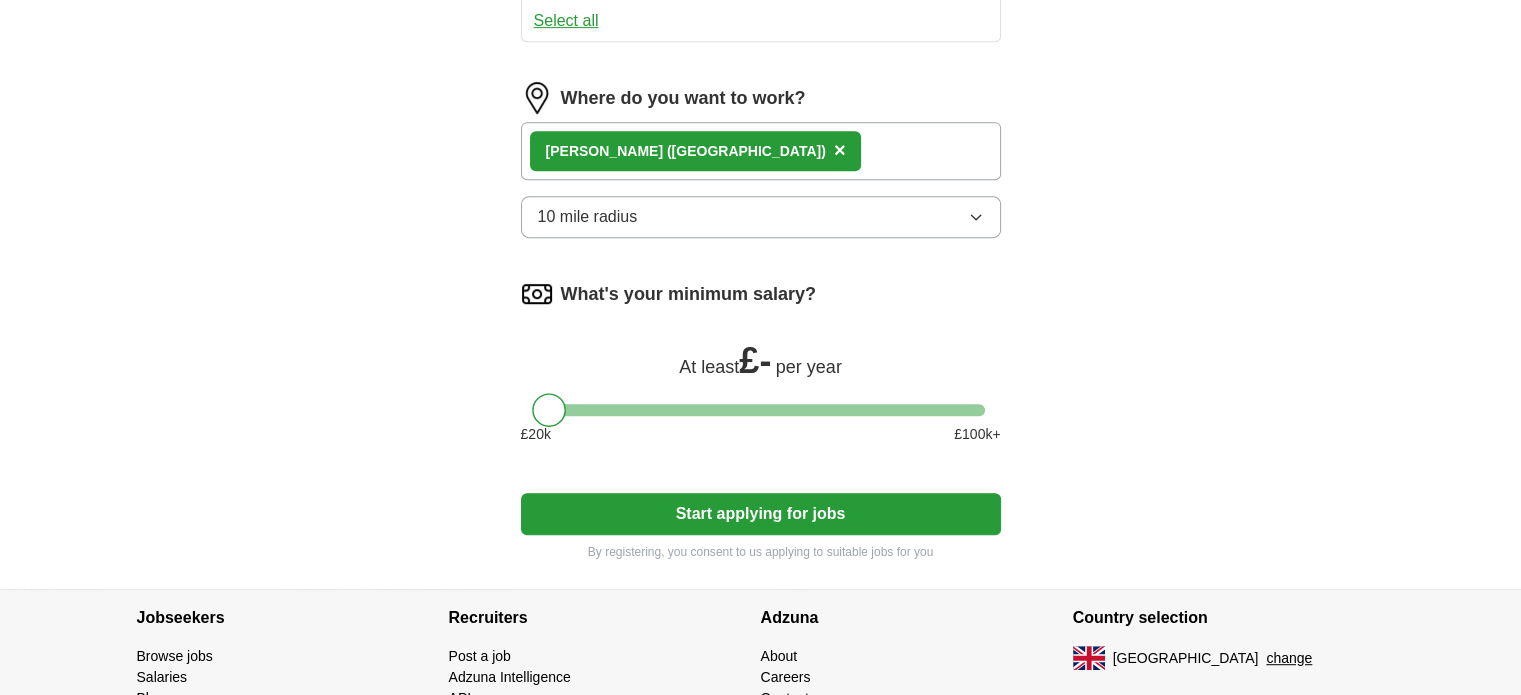 scroll, scrollTop: 1065, scrollLeft: 0, axis: vertical 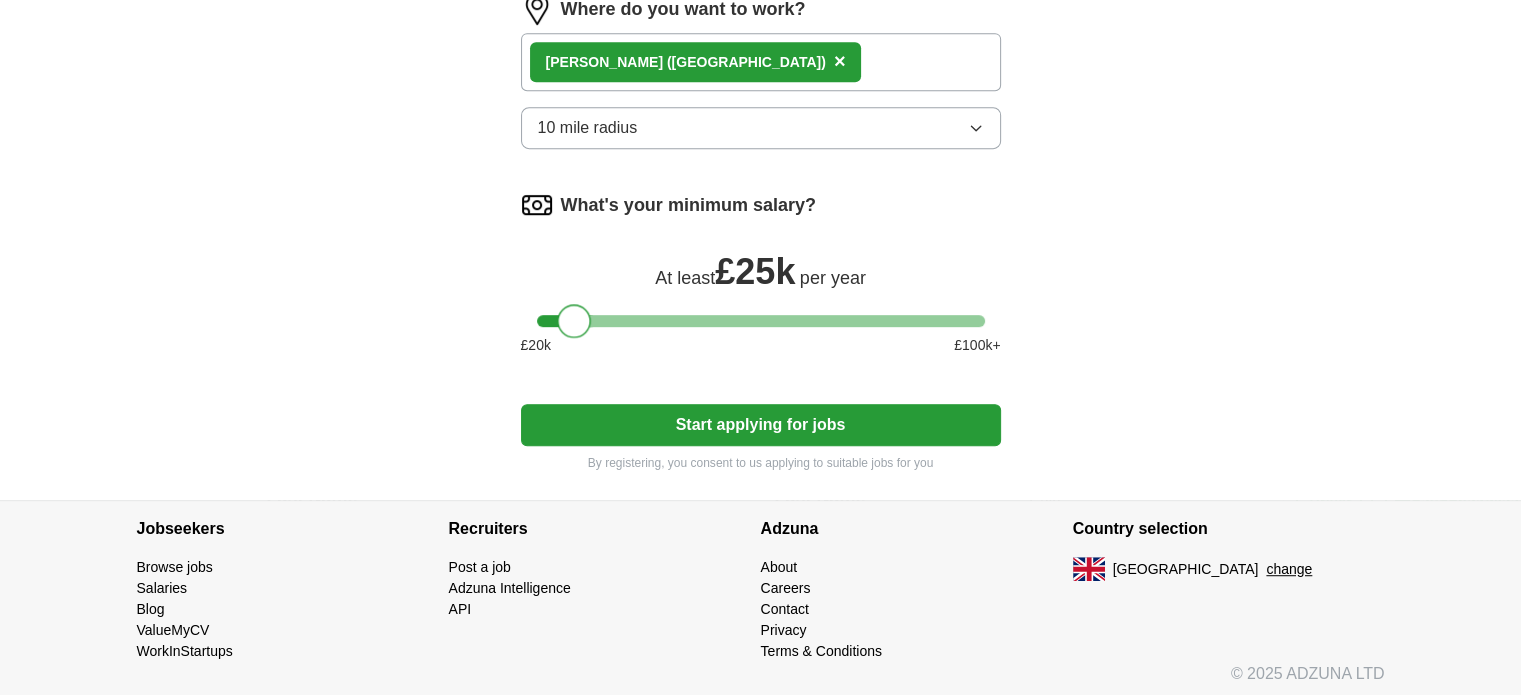 drag, startPoint x: 549, startPoint y: 317, endPoint x: 573, endPoint y: 322, distance: 24.5153 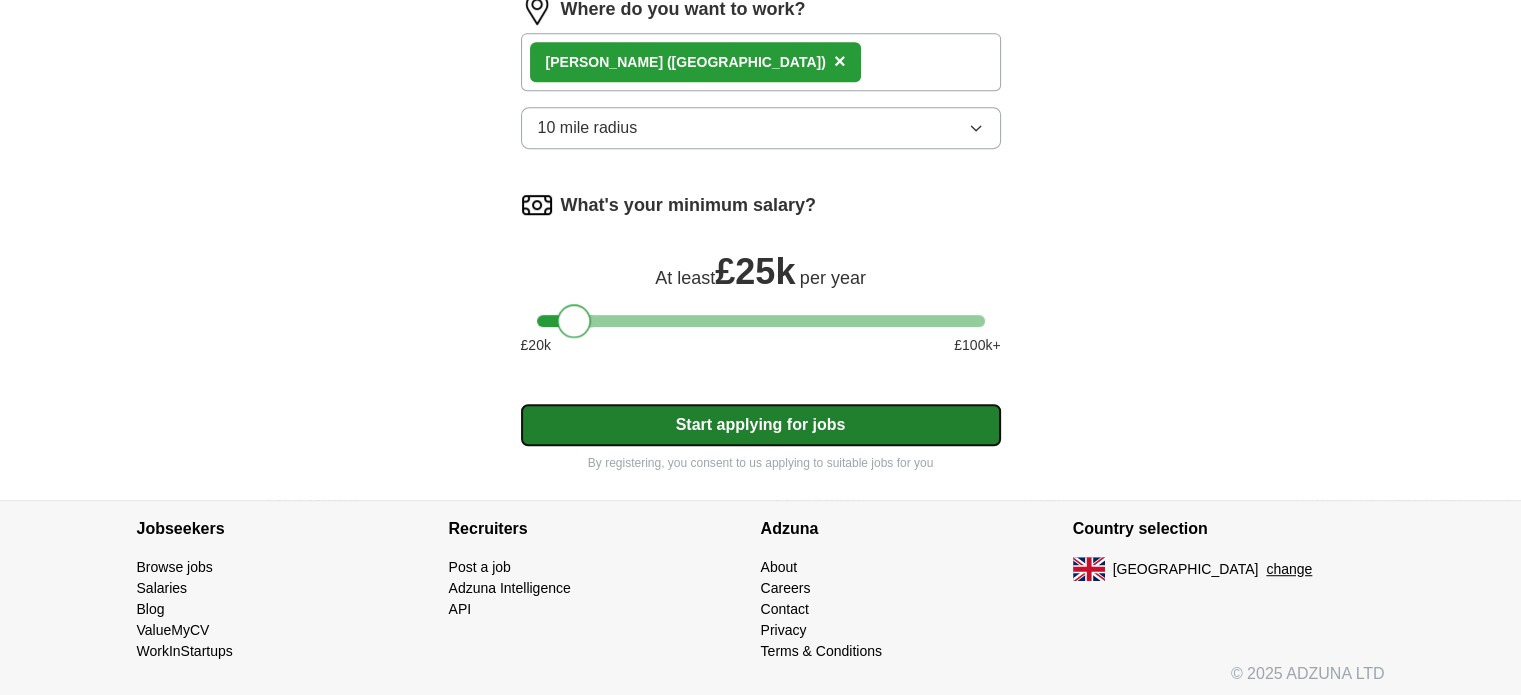 click on "Start applying for jobs" at bounding box center (761, 425) 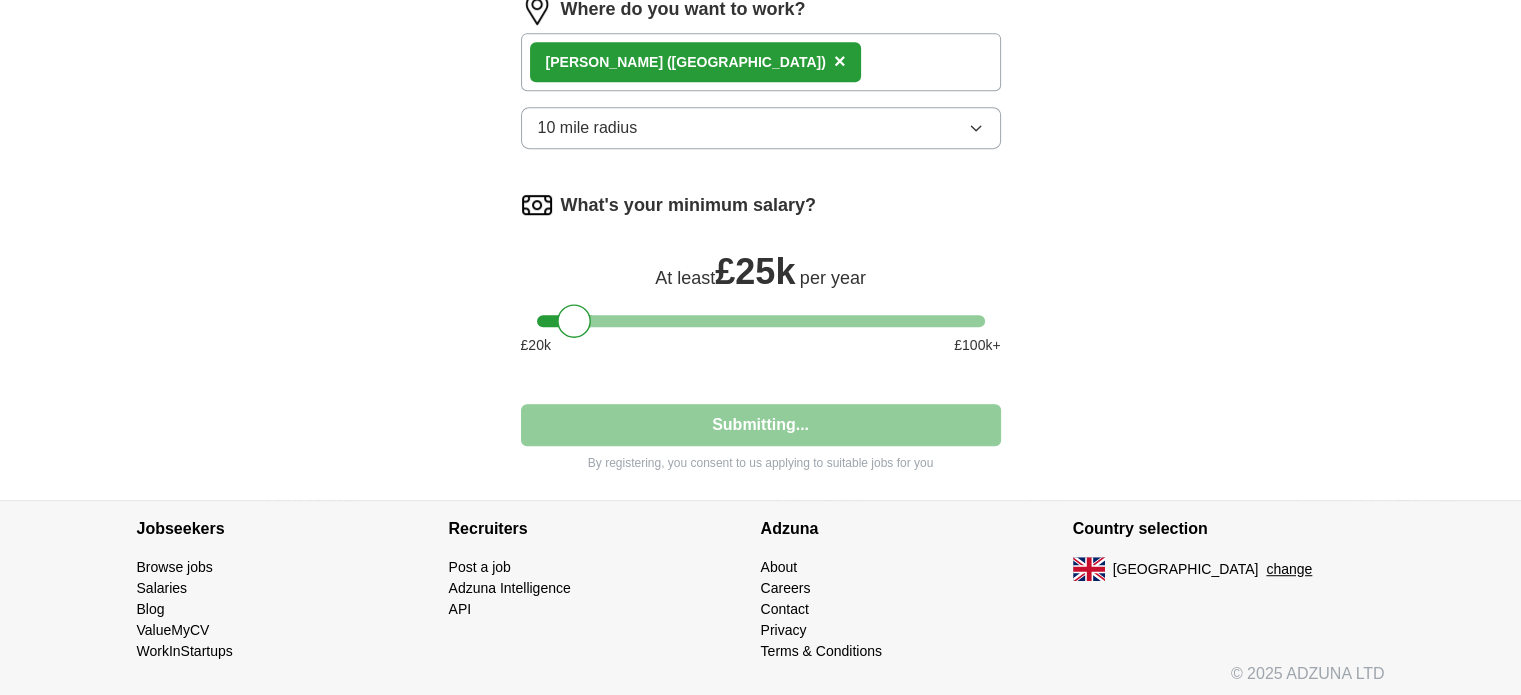 select on "**" 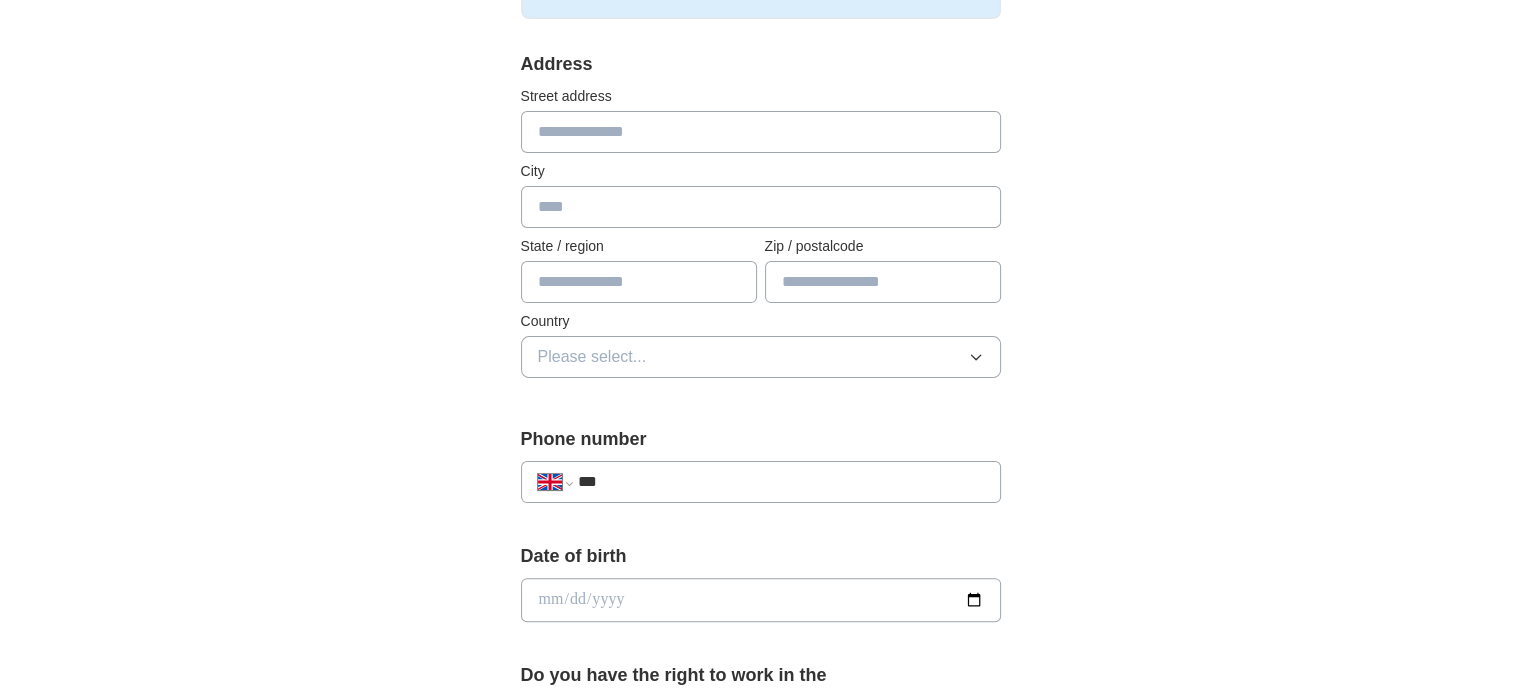 scroll, scrollTop: 300, scrollLeft: 0, axis: vertical 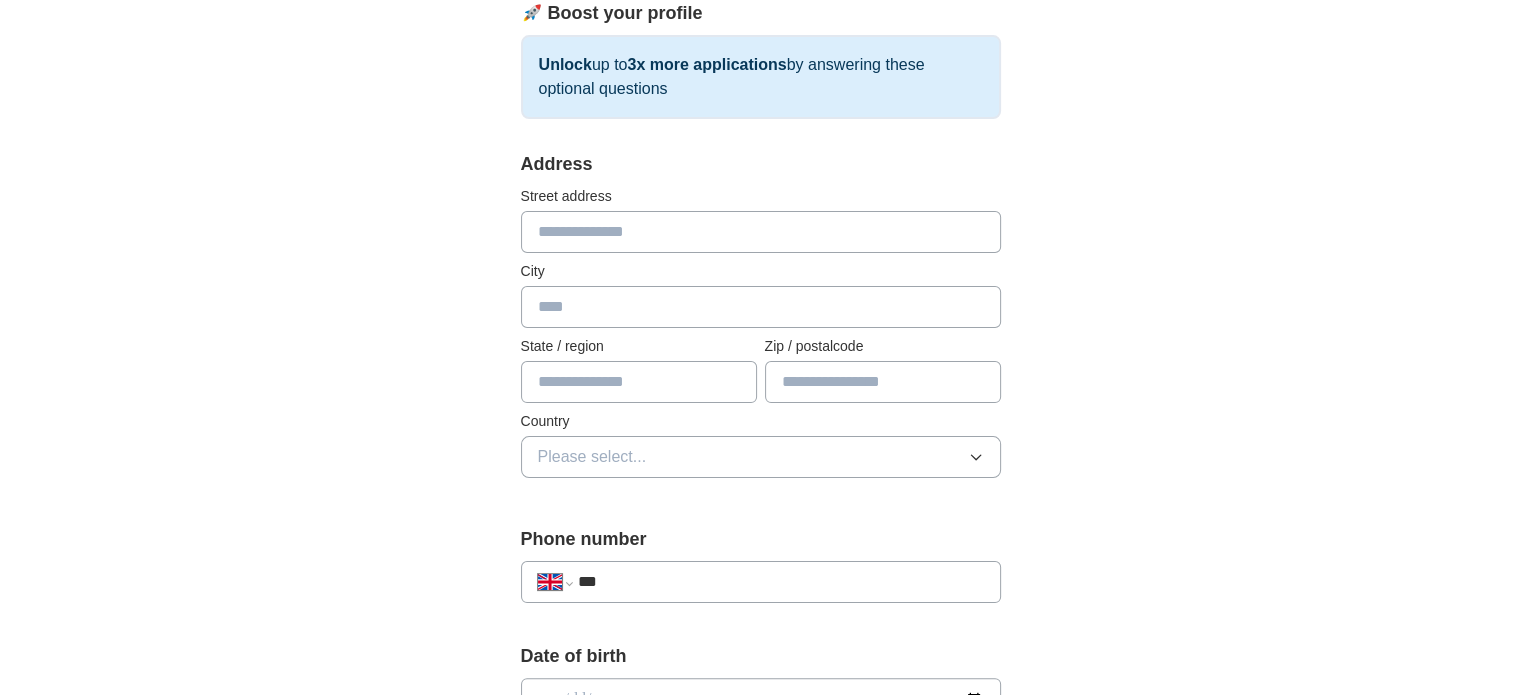 click at bounding box center (761, 232) 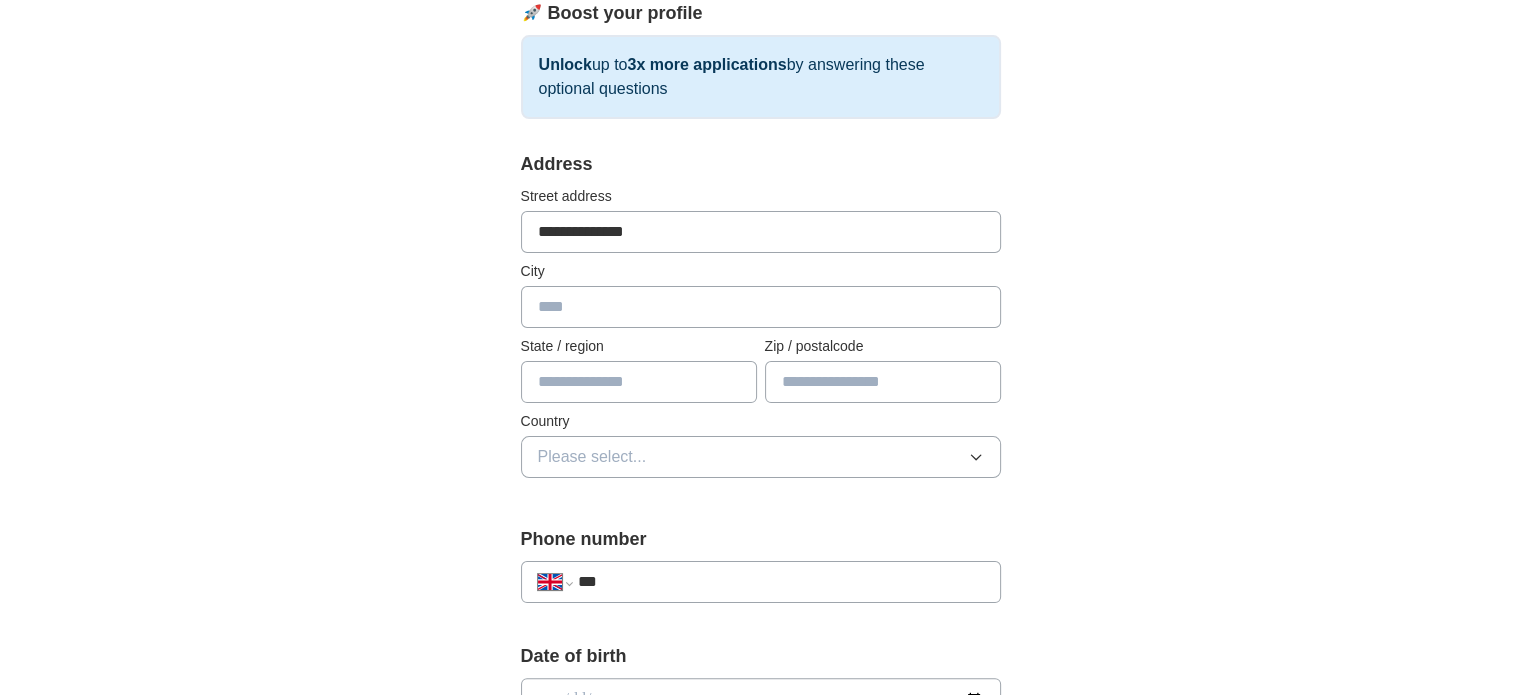 type on "******" 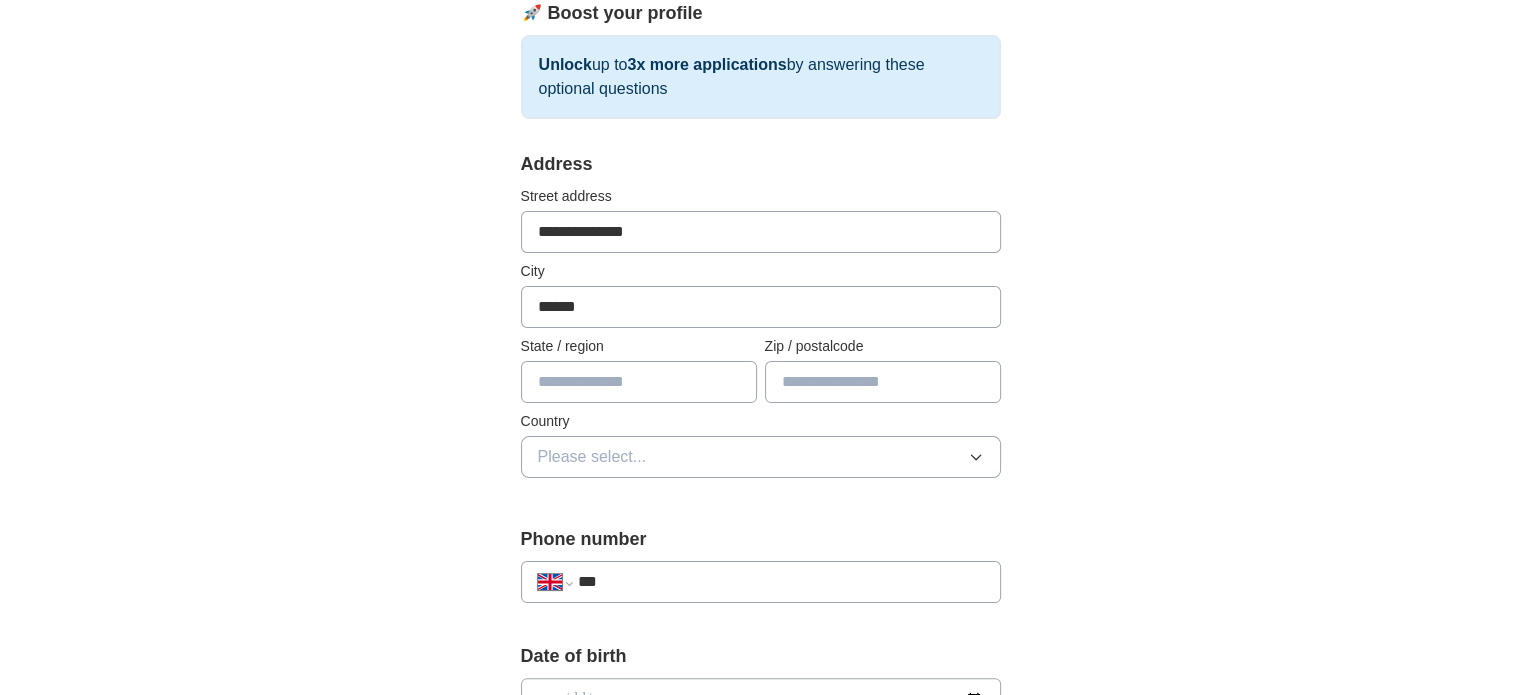 type on "*******" 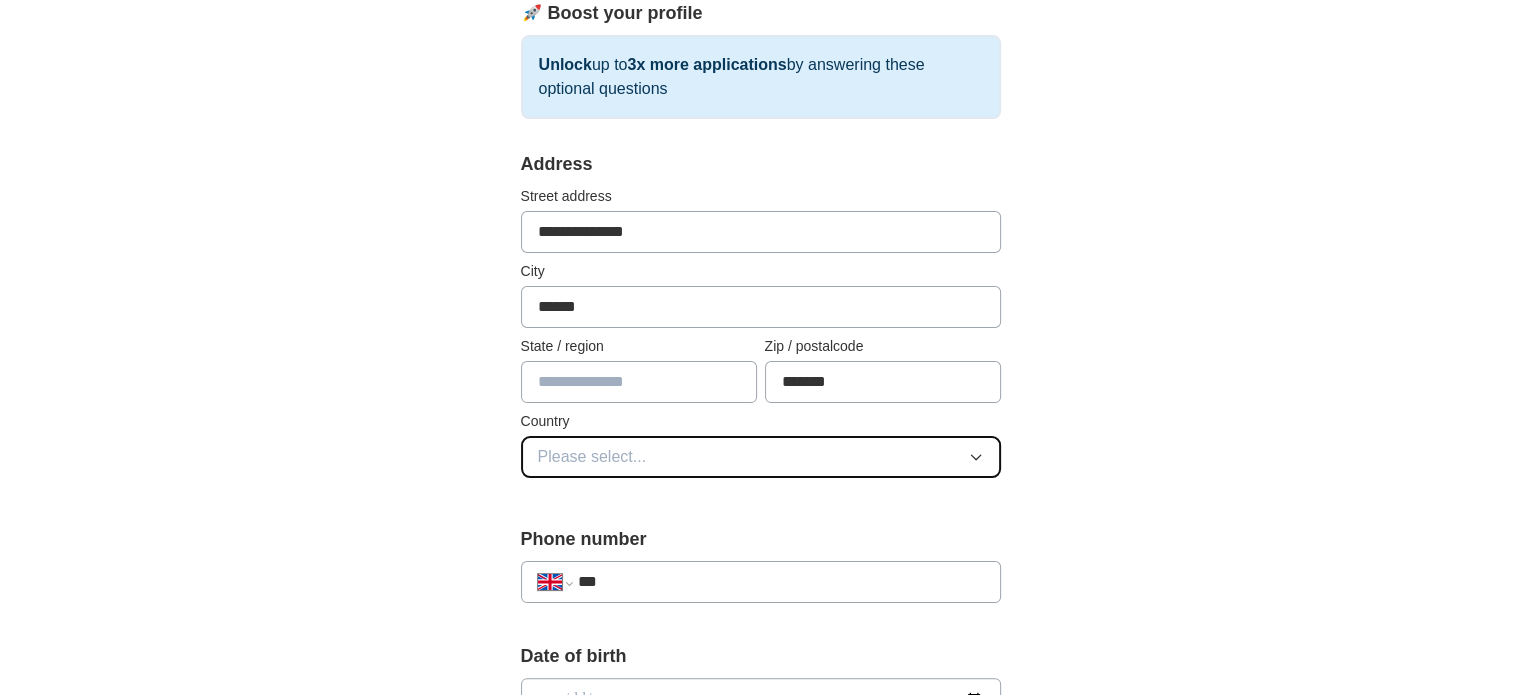 click on "Please select..." at bounding box center (761, 457) 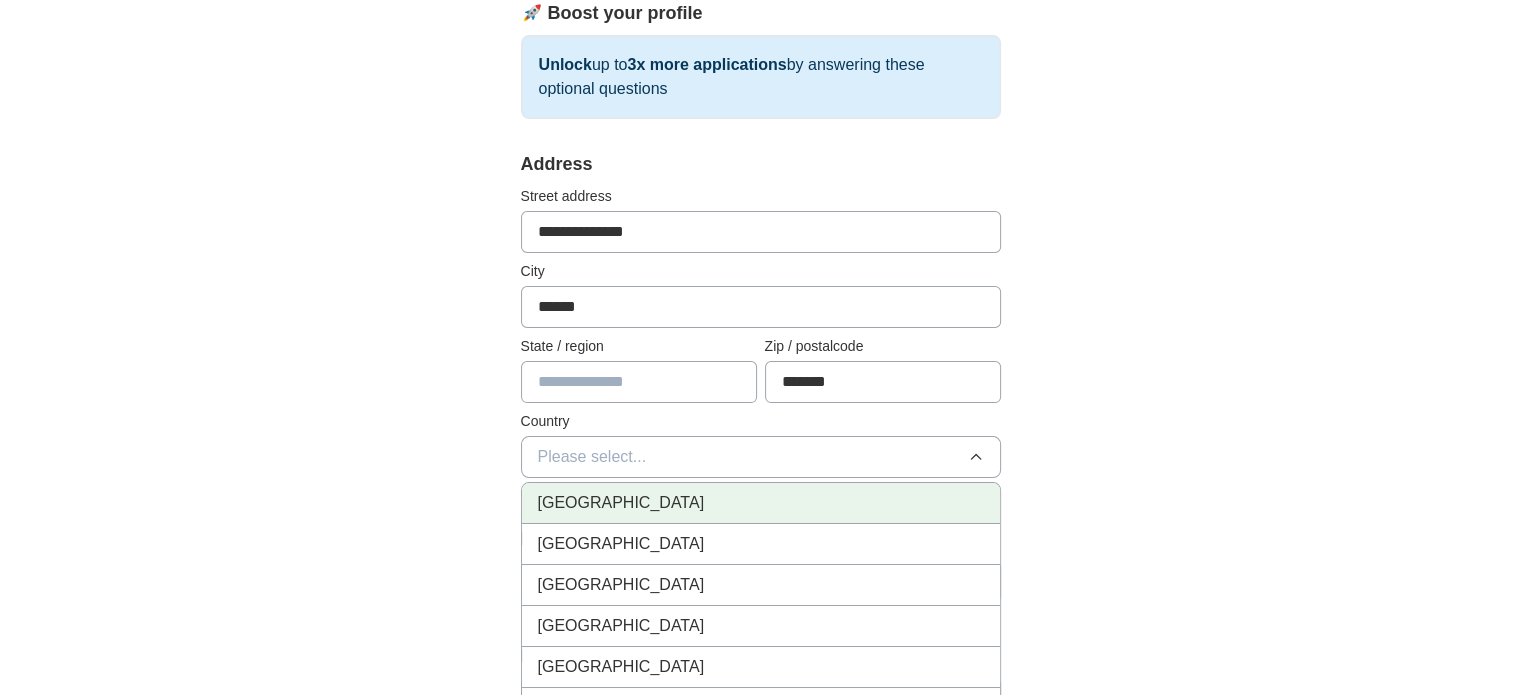 click on "[GEOGRAPHIC_DATA]" at bounding box center [761, 503] 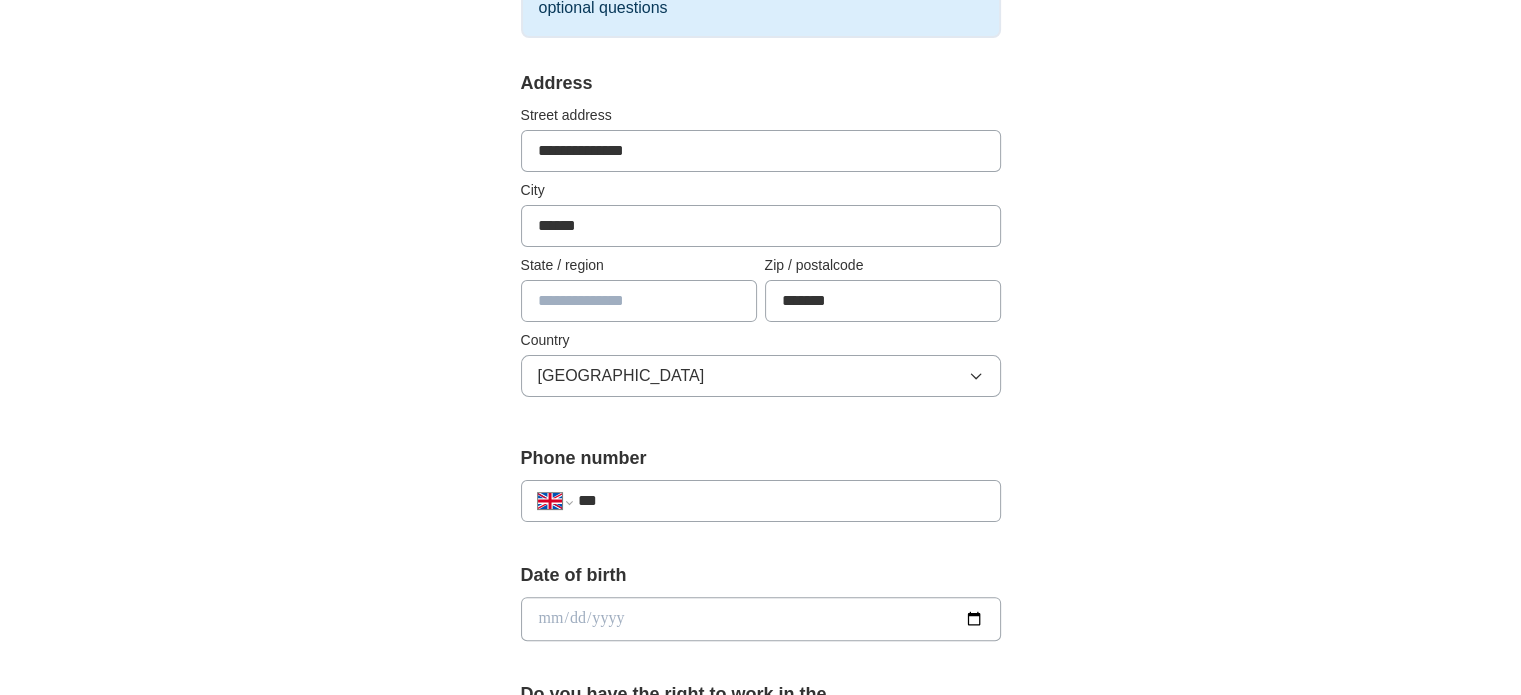 scroll, scrollTop: 600, scrollLeft: 0, axis: vertical 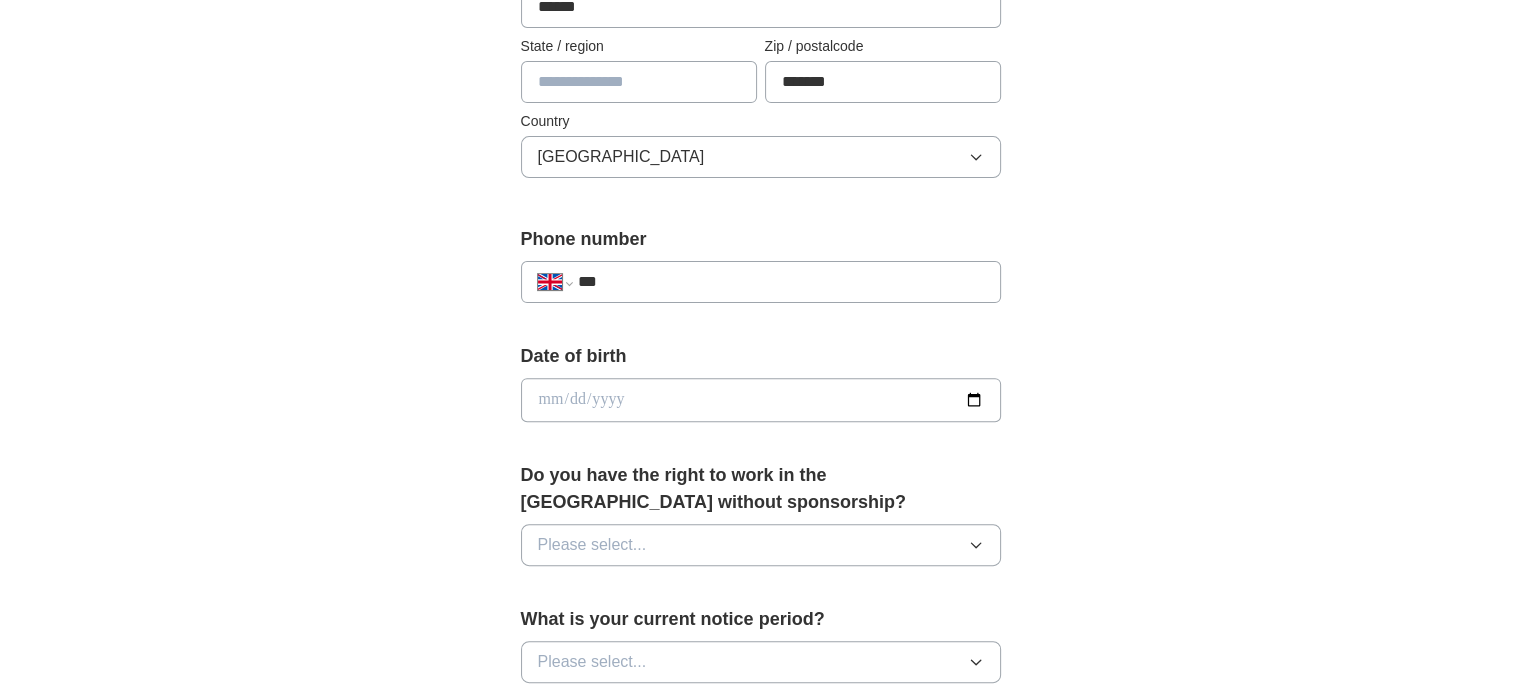 click on "***" at bounding box center (780, 282) 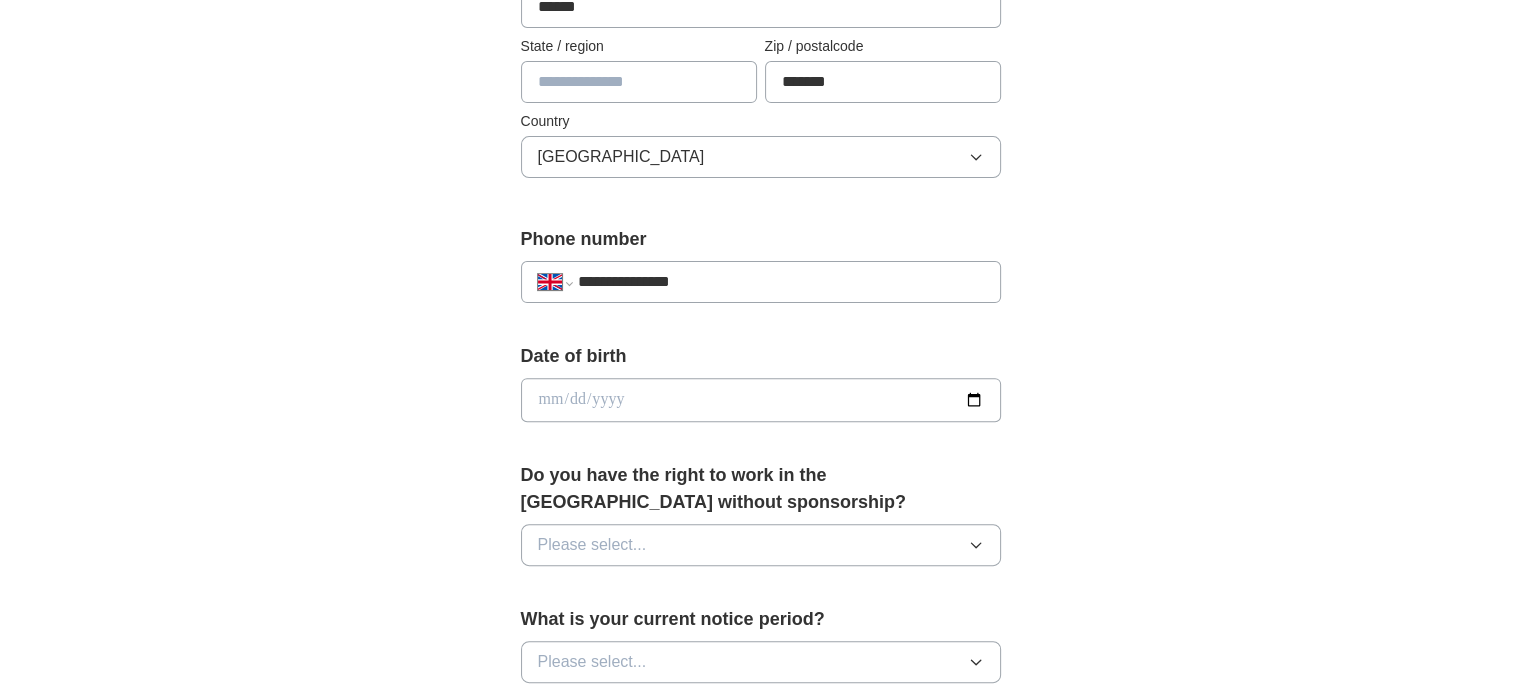 click at bounding box center [761, 400] 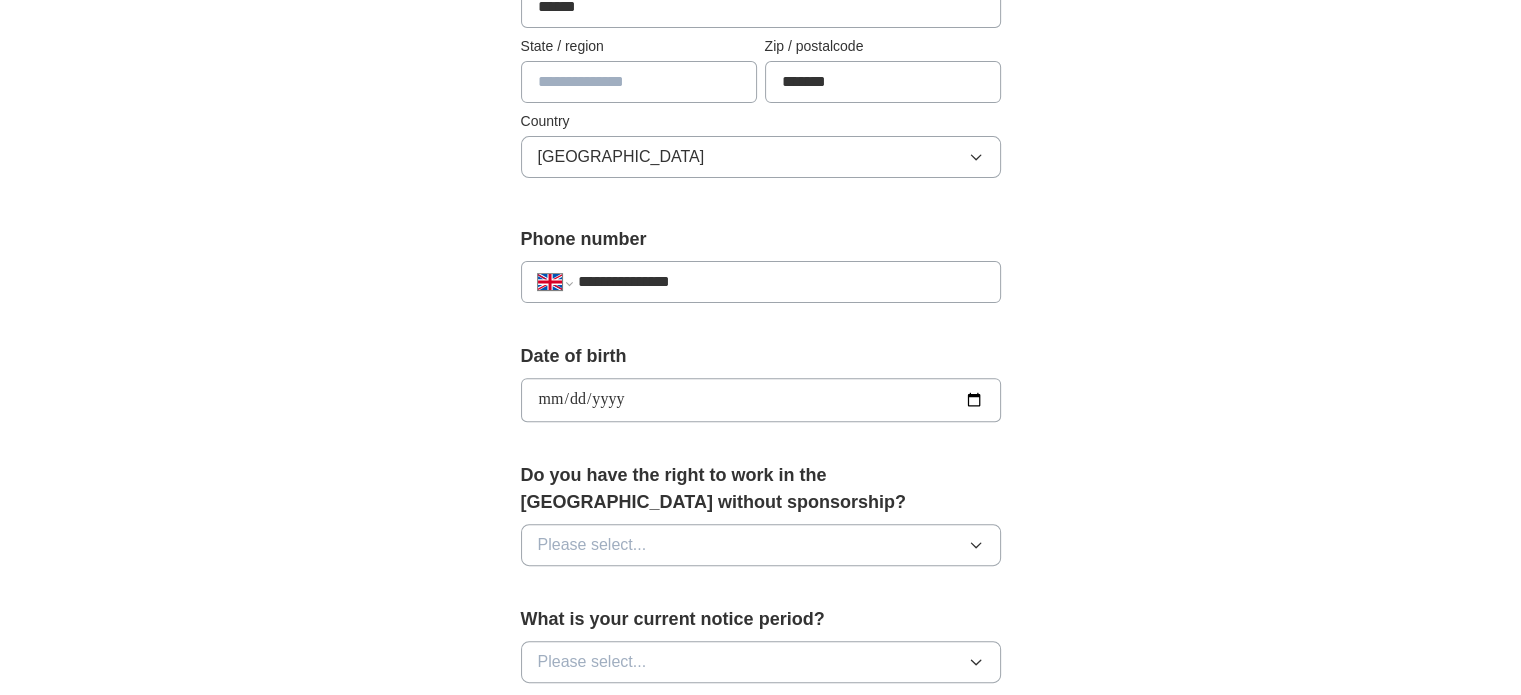 type on "**********" 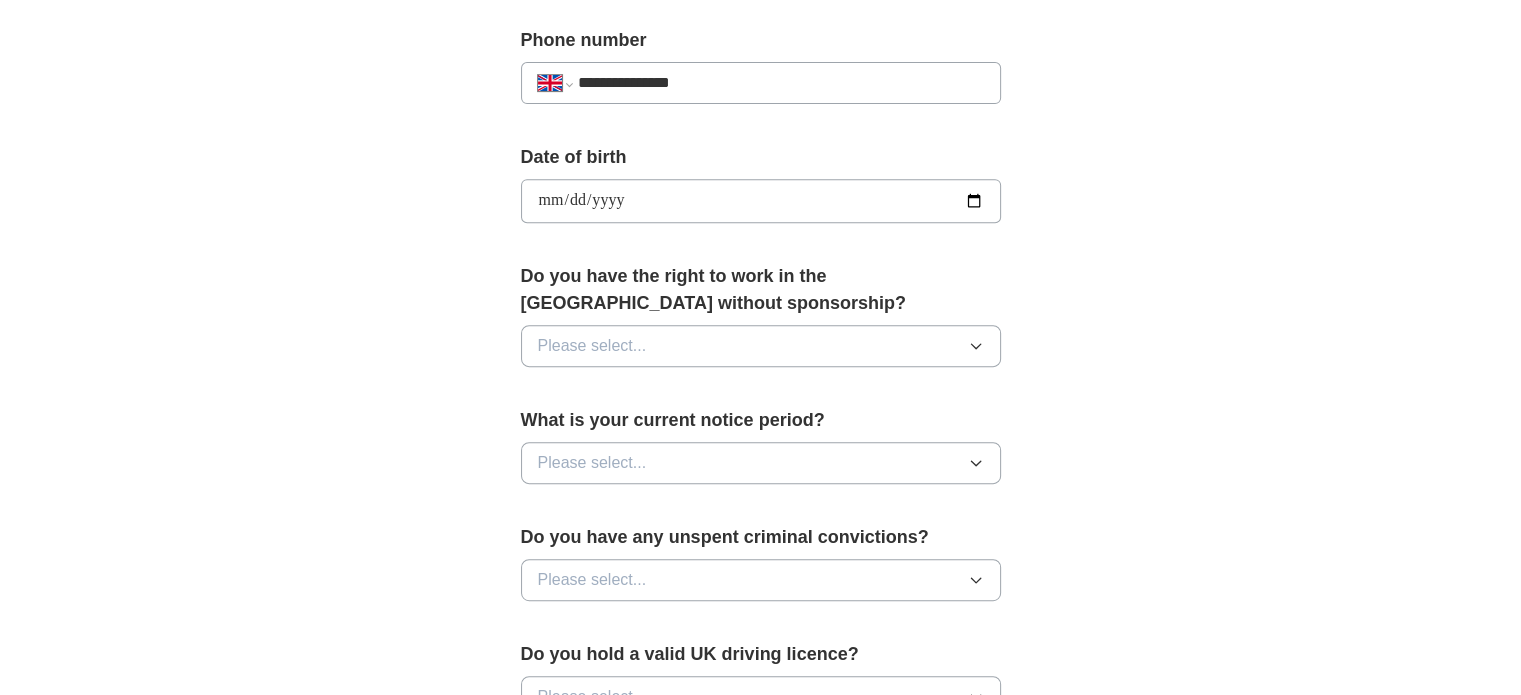 scroll, scrollTop: 800, scrollLeft: 0, axis: vertical 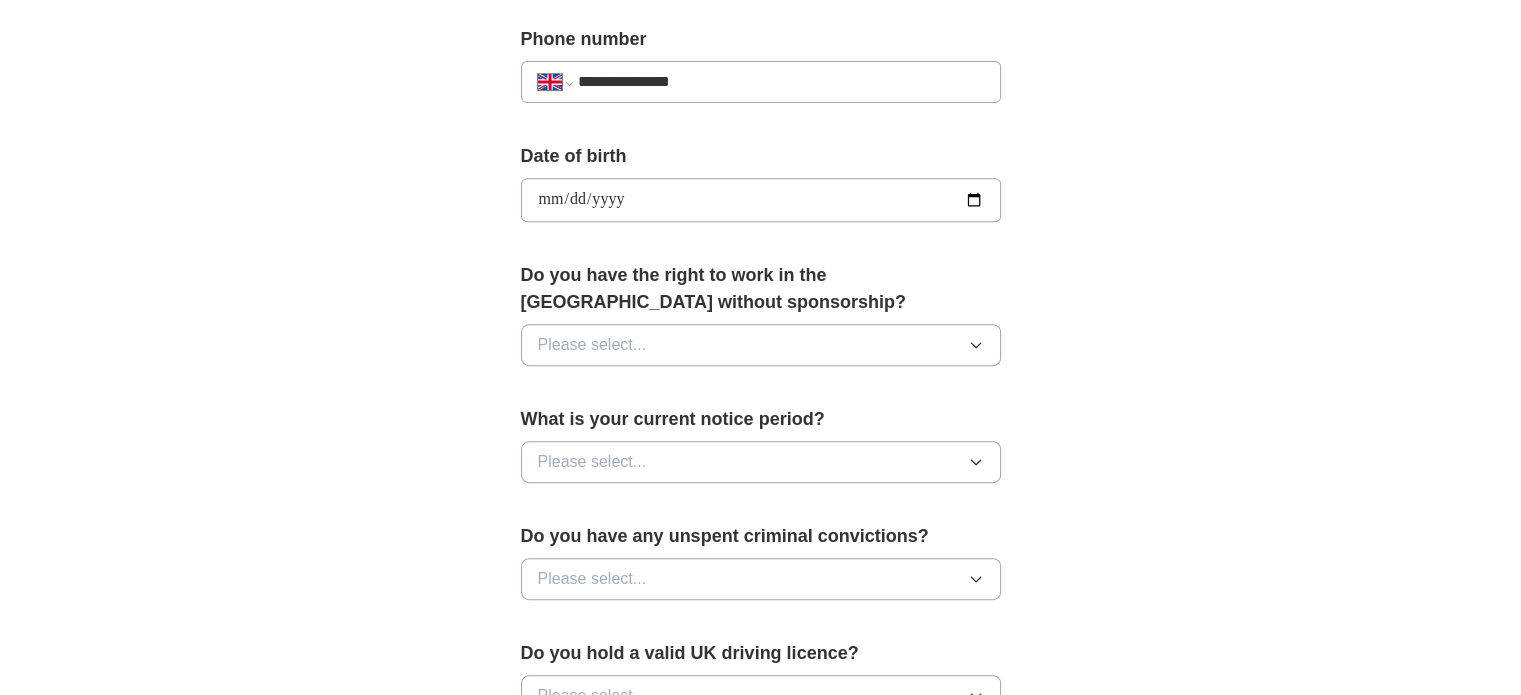 click on "Do you have the right to work in the [GEOGRAPHIC_DATA] without sponsorship? Please select..." at bounding box center [761, 322] 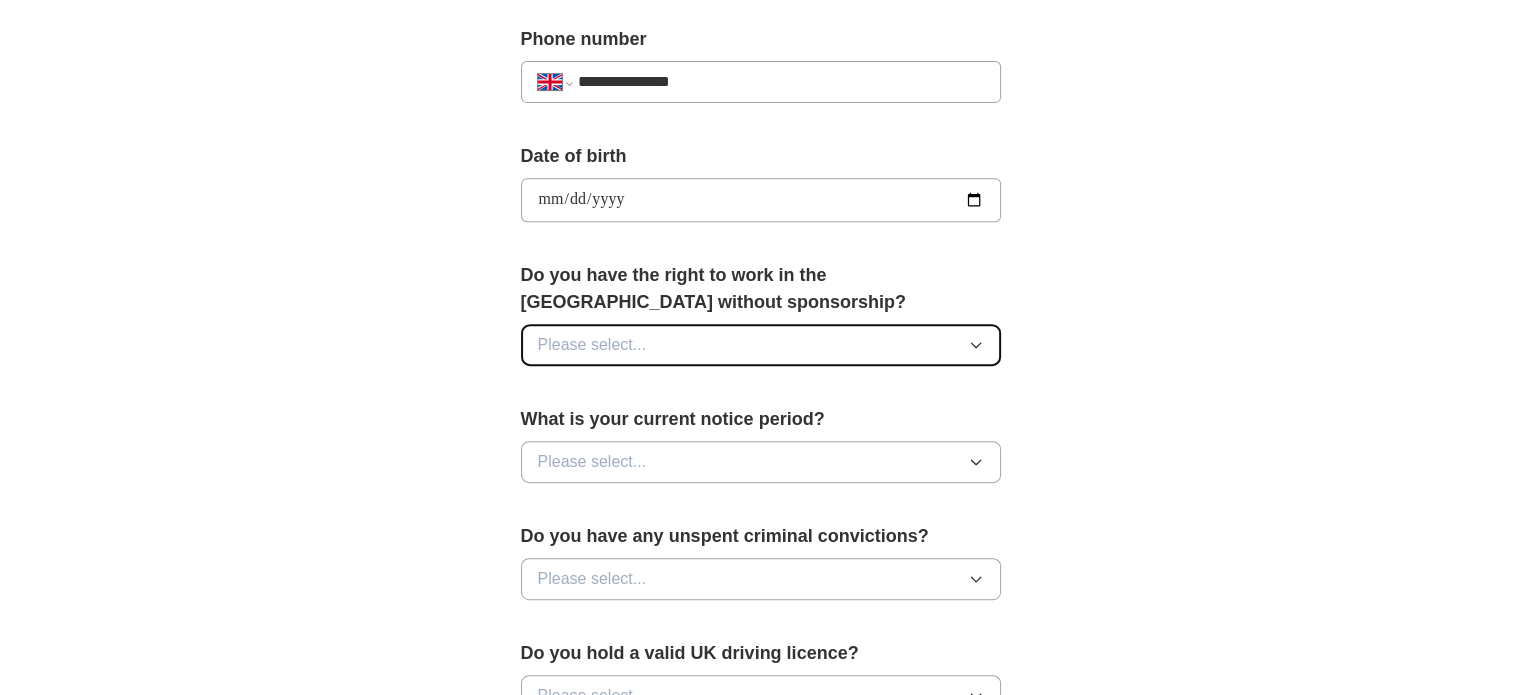 click on "Please select..." at bounding box center (761, 345) 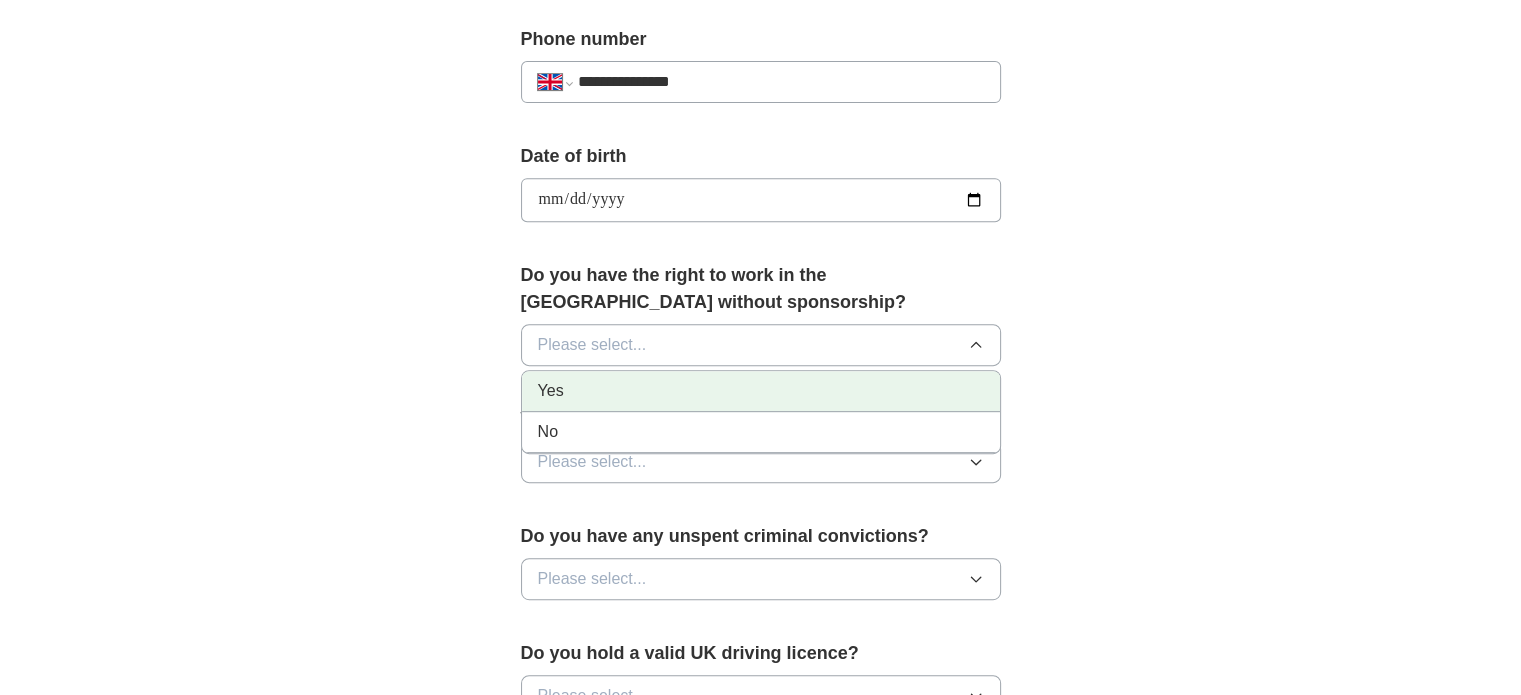 click on "Yes" at bounding box center [761, 391] 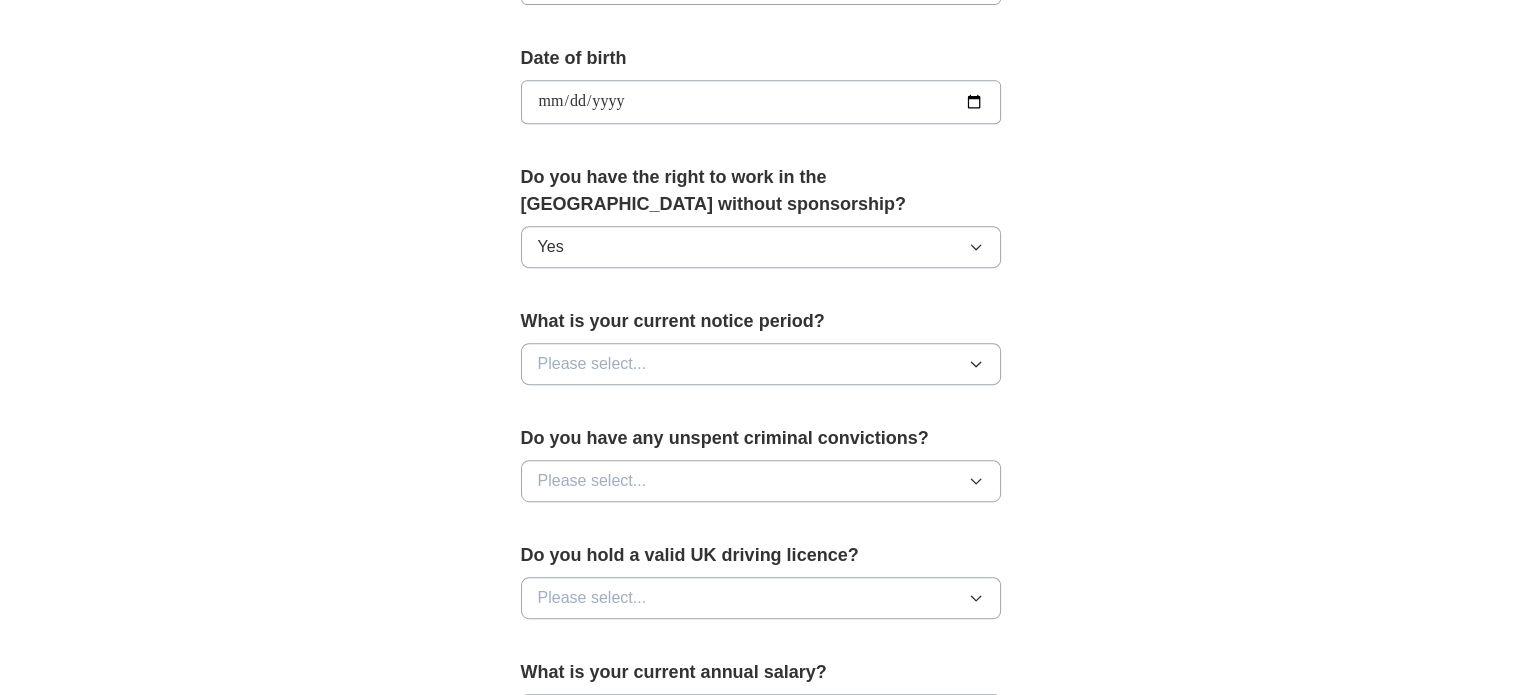 scroll, scrollTop: 900, scrollLeft: 0, axis: vertical 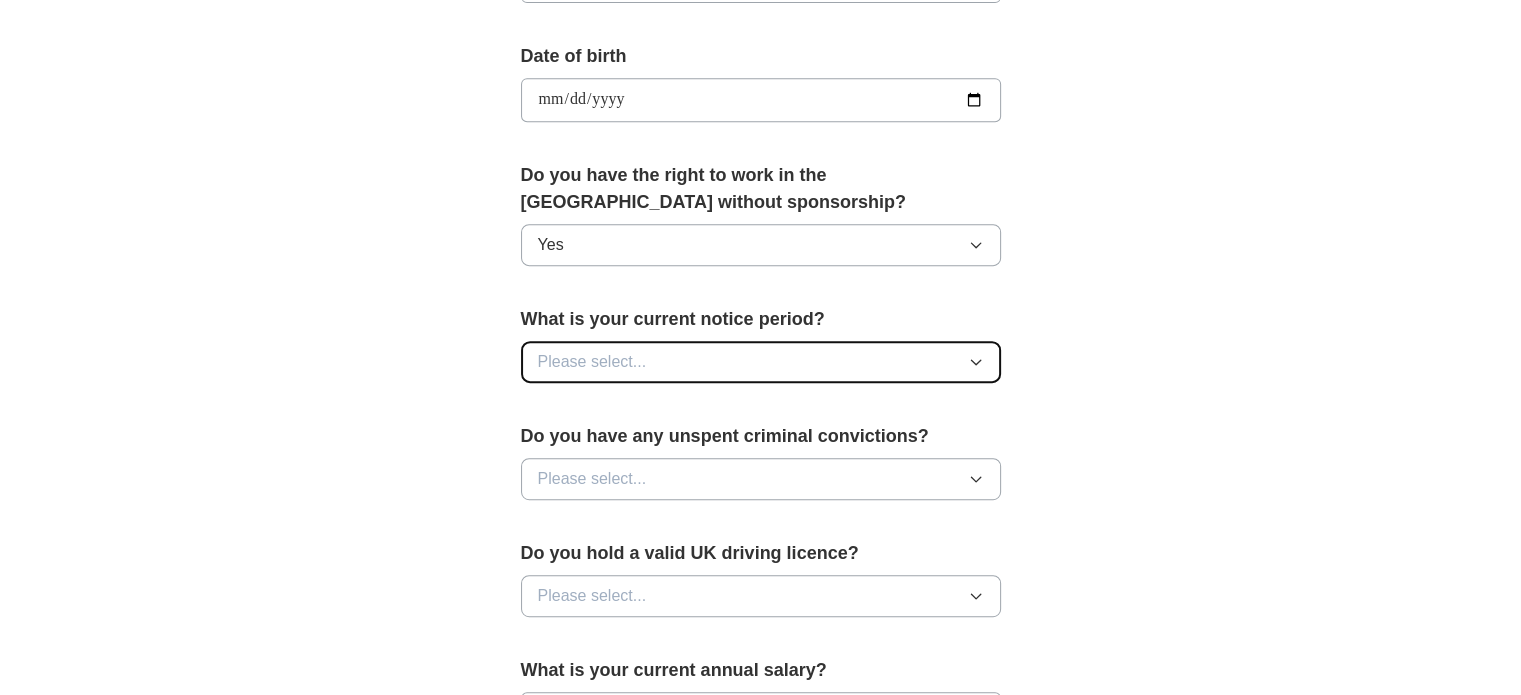 click on "Please select..." at bounding box center [761, 362] 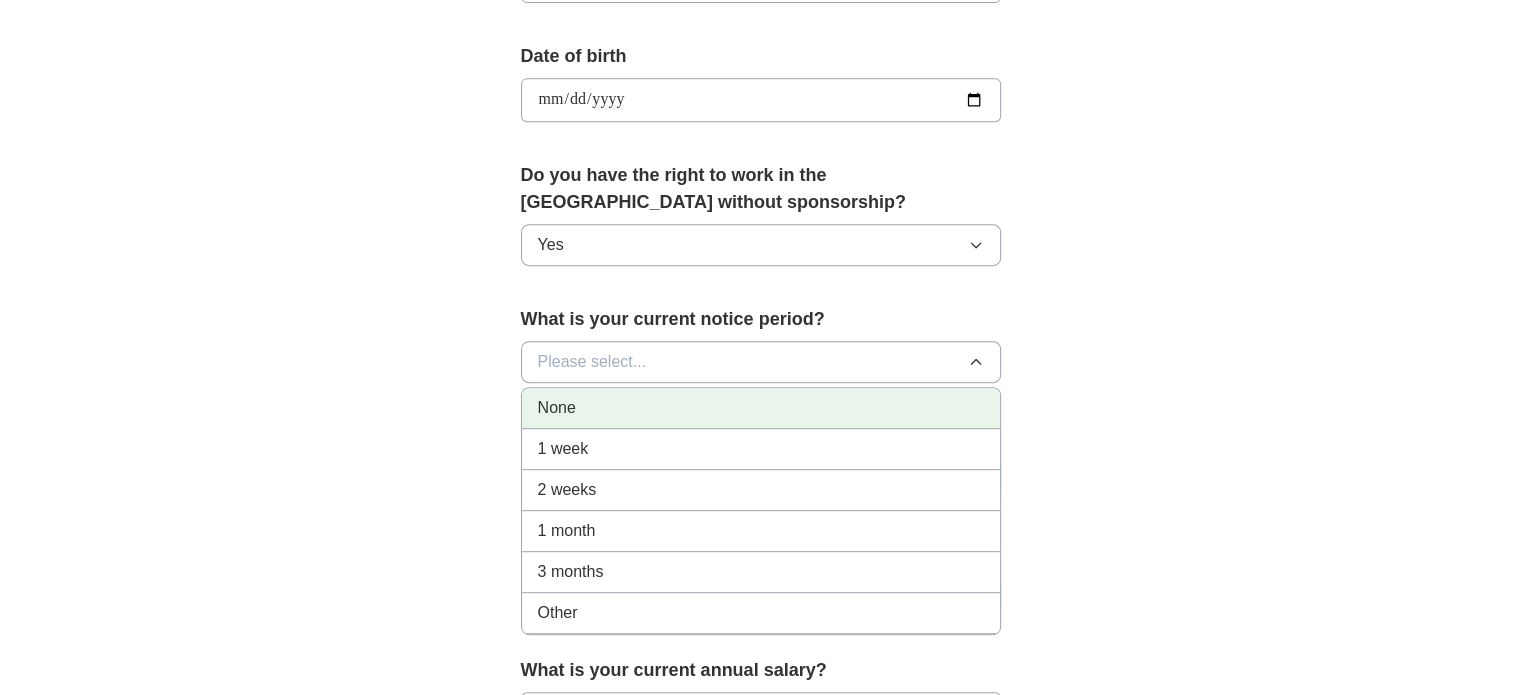 click on "None" at bounding box center [761, 408] 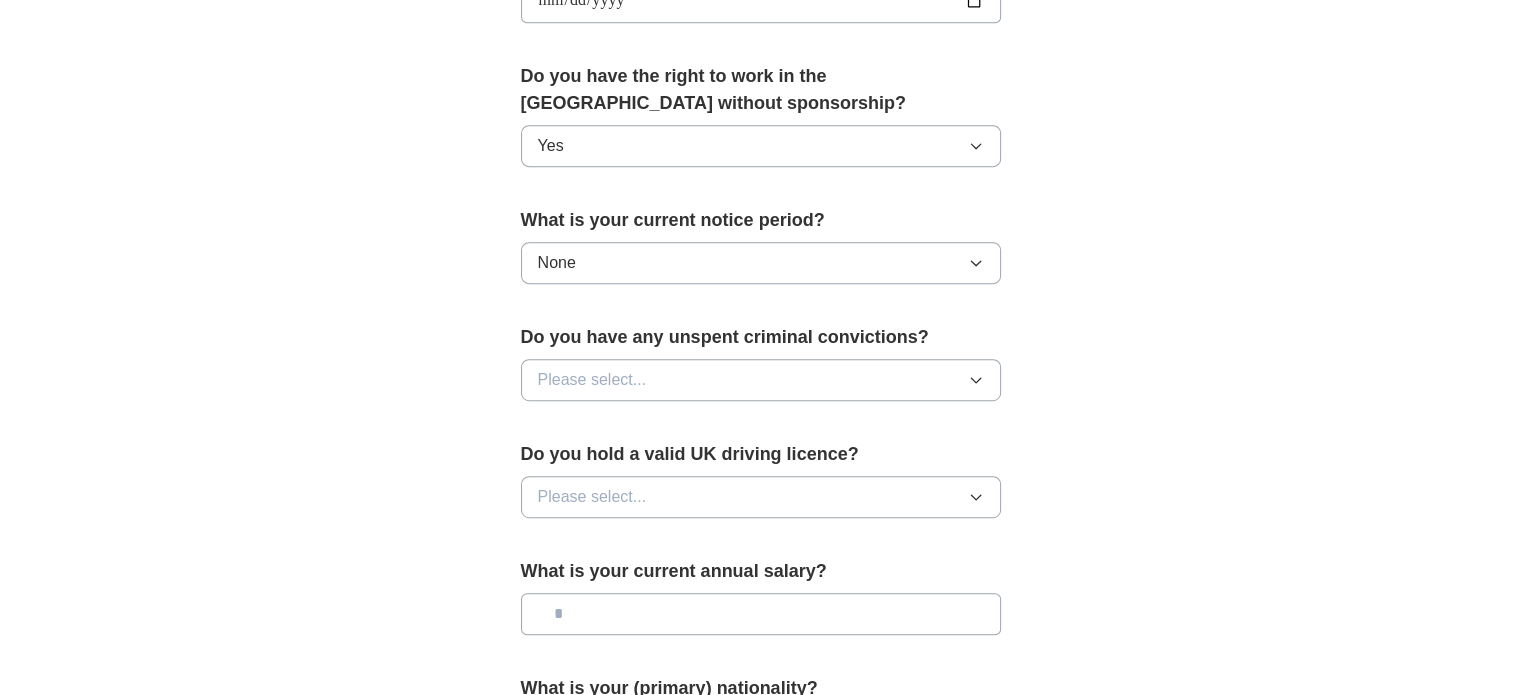 scroll, scrollTop: 1000, scrollLeft: 0, axis: vertical 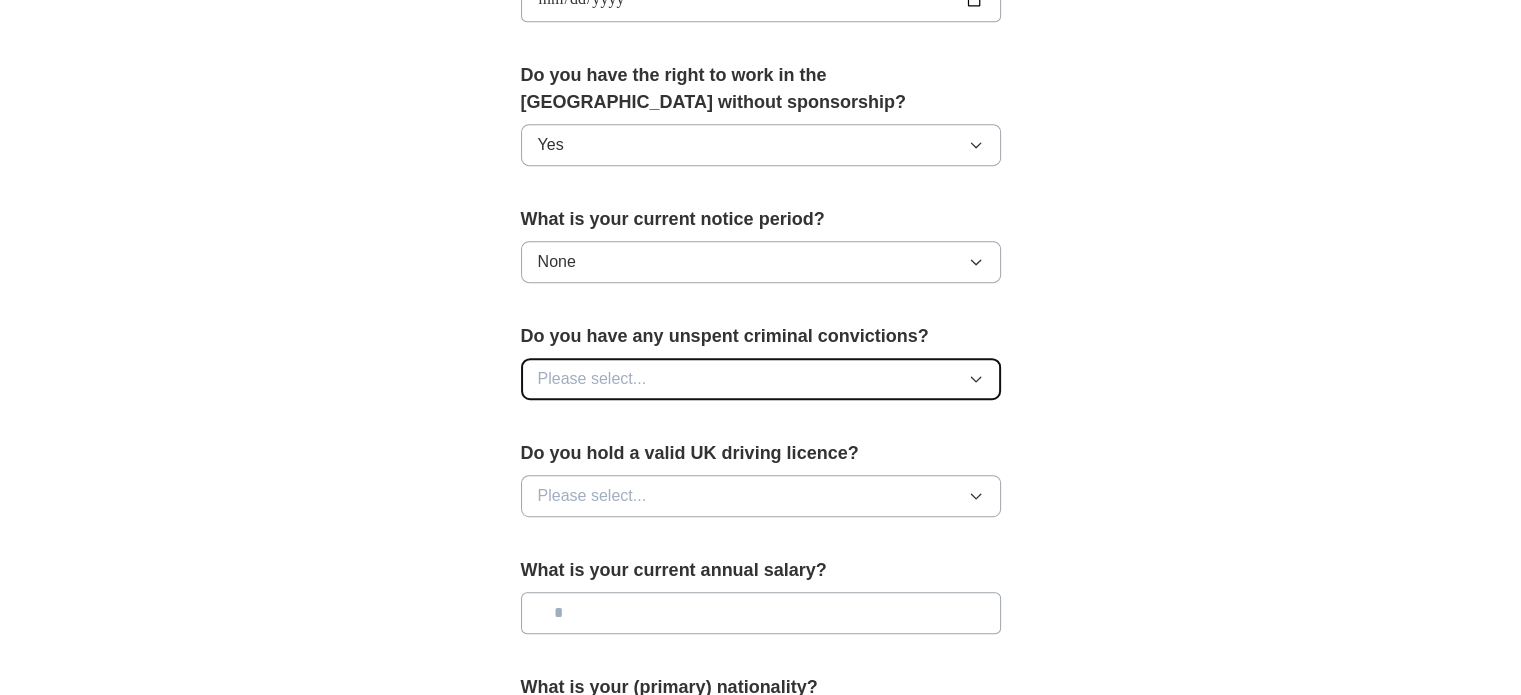 click on "Please select..." at bounding box center (761, 379) 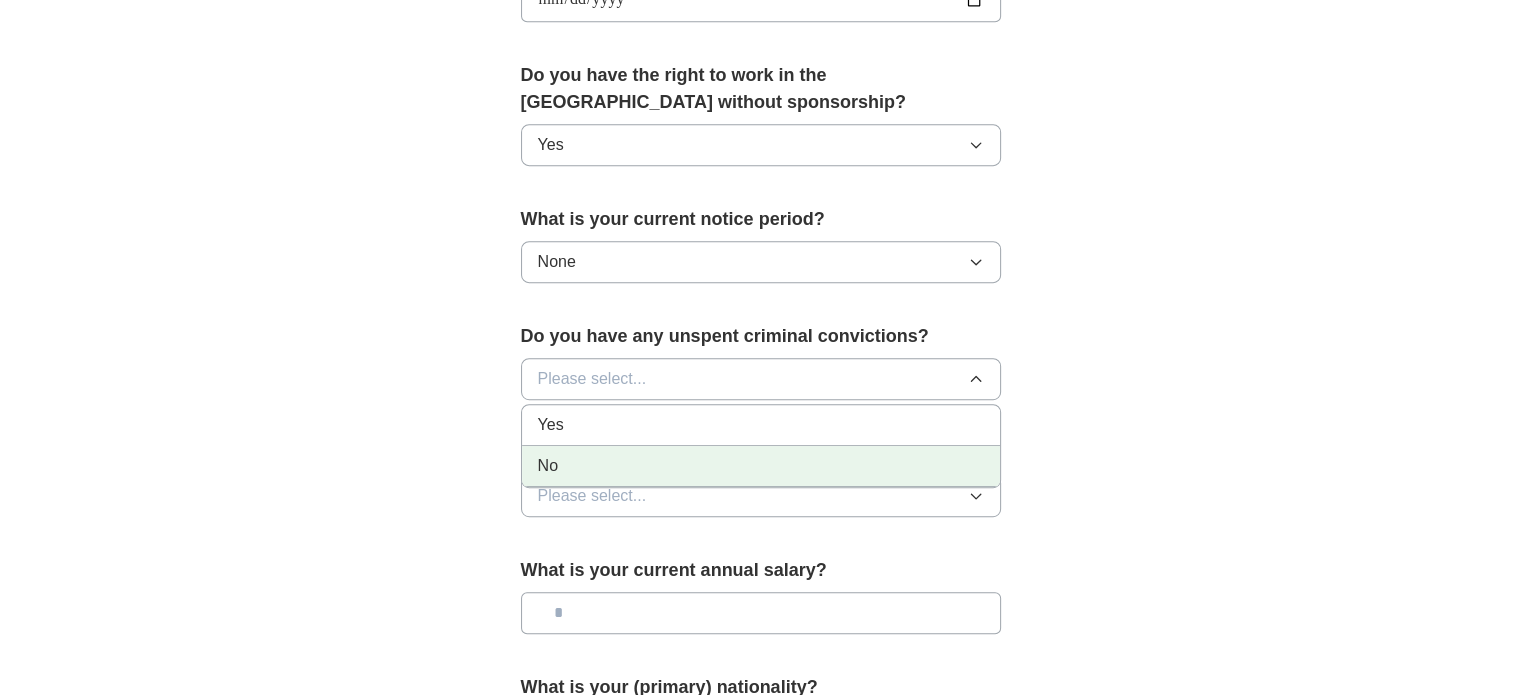 click on "No" at bounding box center (761, 466) 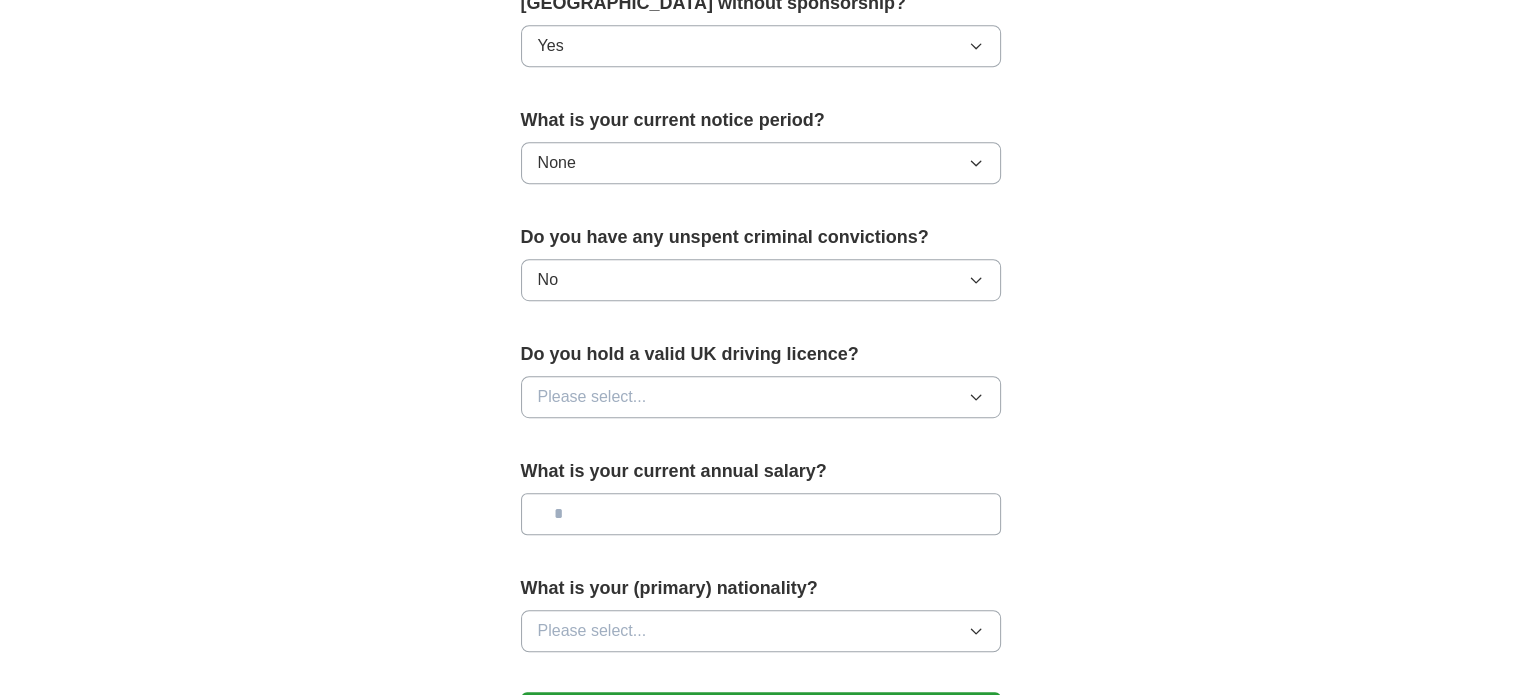 scroll, scrollTop: 1100, scrollLeft: 0, axis: vertical 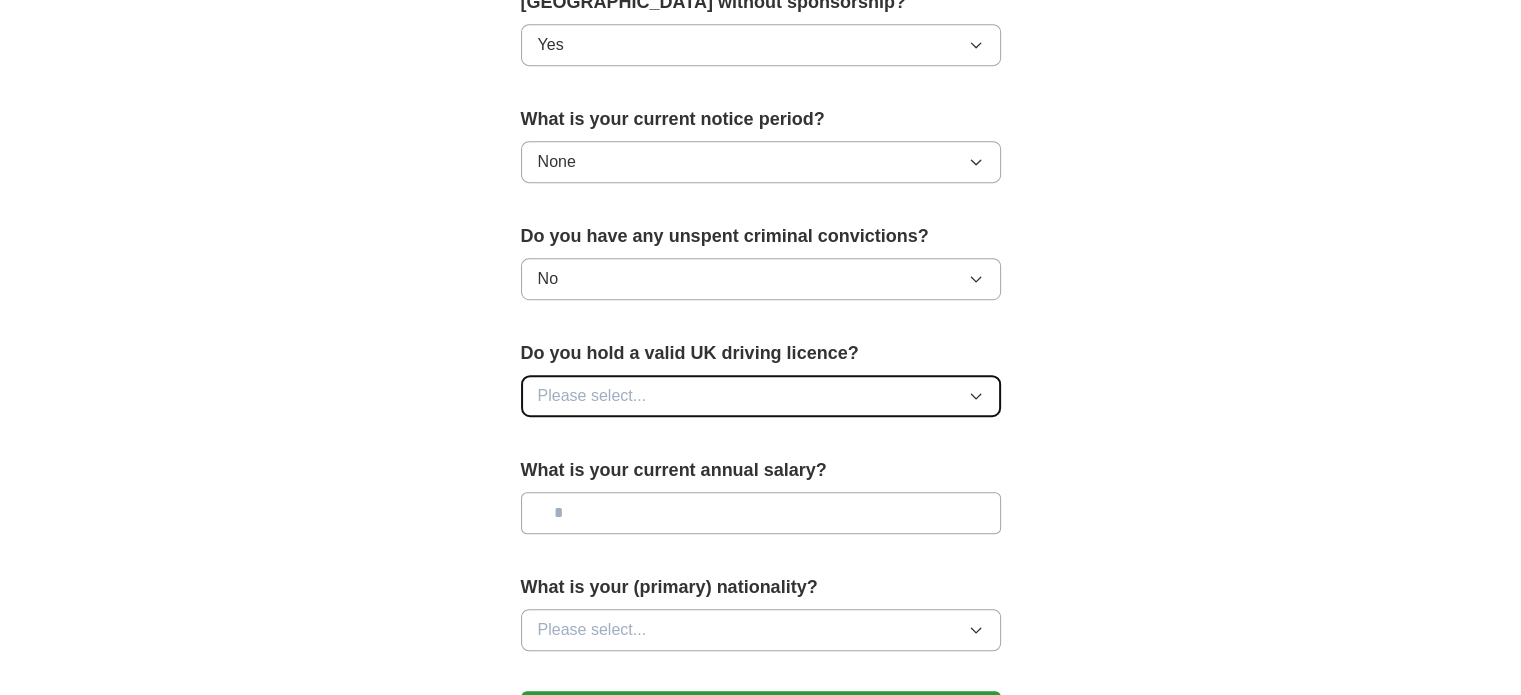 click on "Please select..." at bounding box center [761, 396] 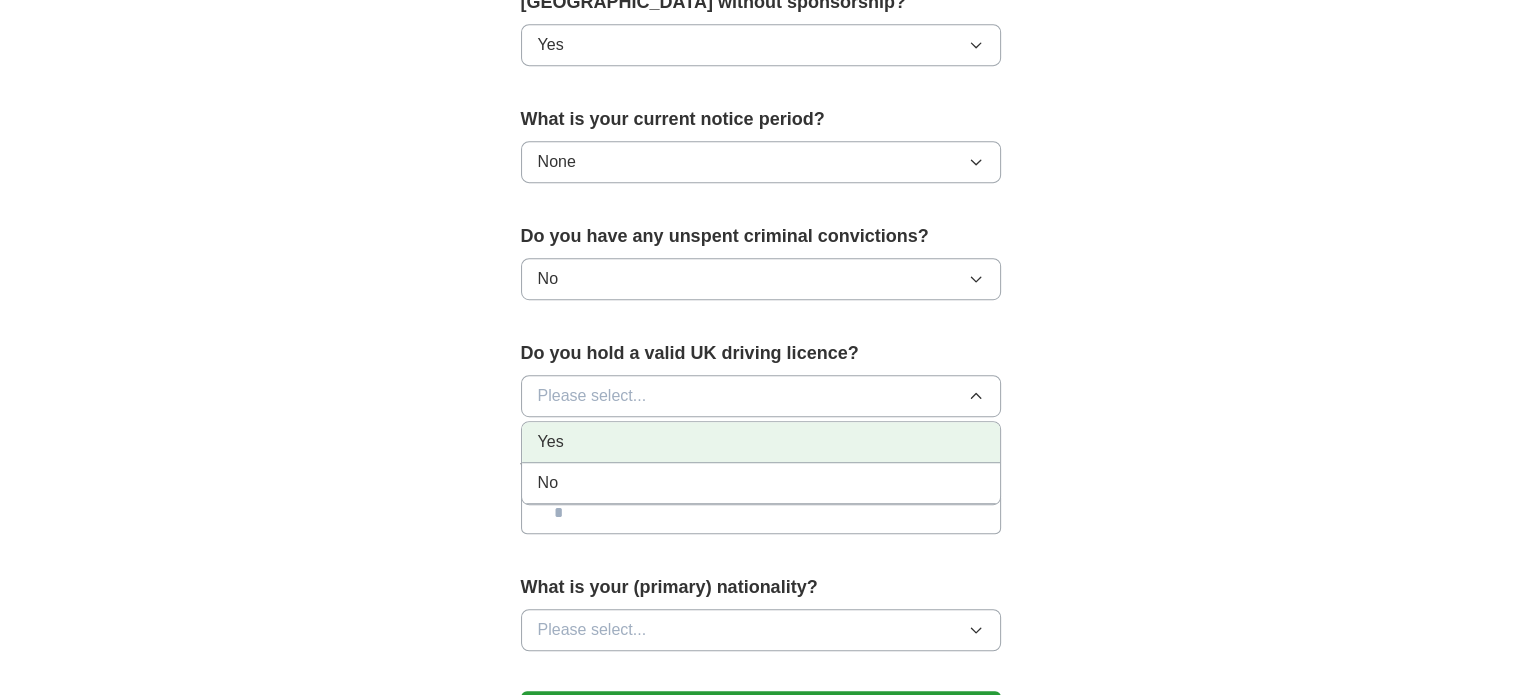 click on "Yes" at bounding box center (761, 442) 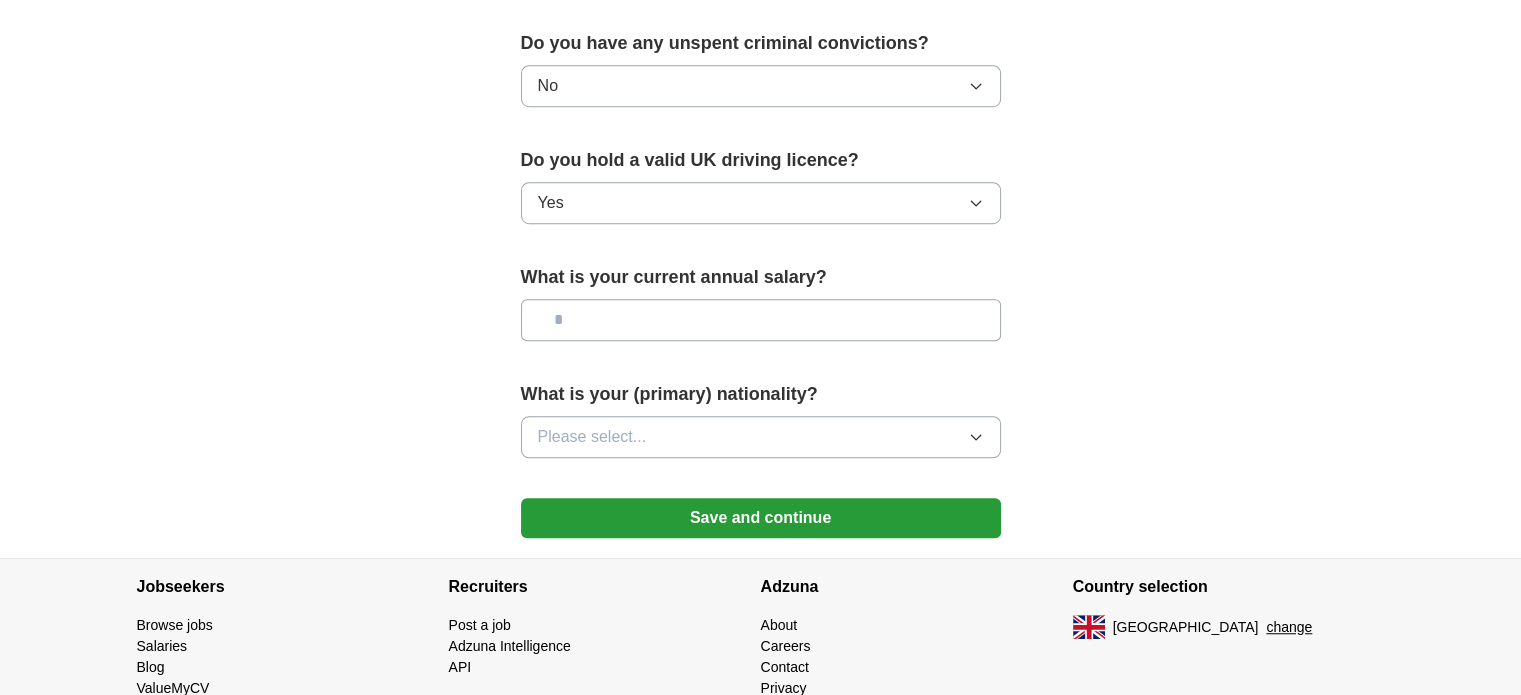 scroll, scrollTop: 1300, scrollLeft: 0, axis: vertical 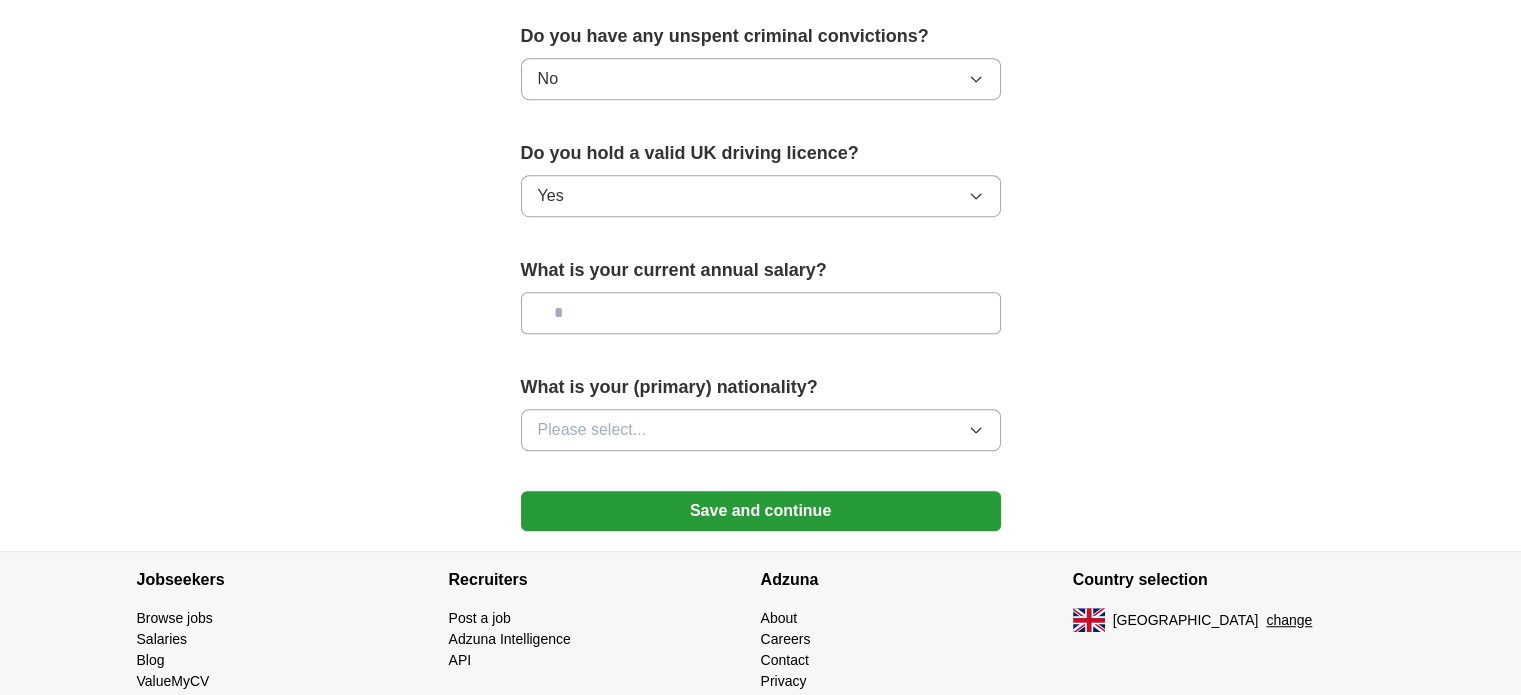 click at bounding box center [761, 313] 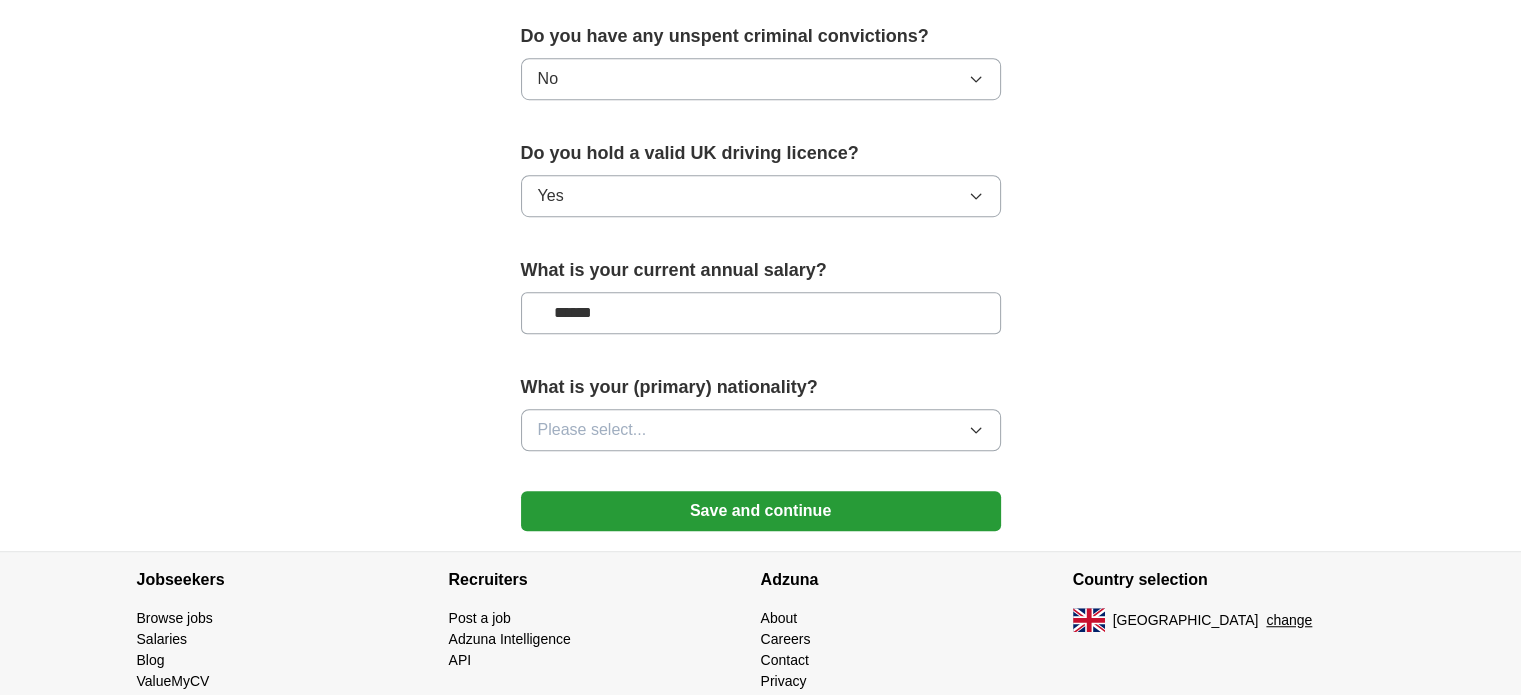 type on "*******" 